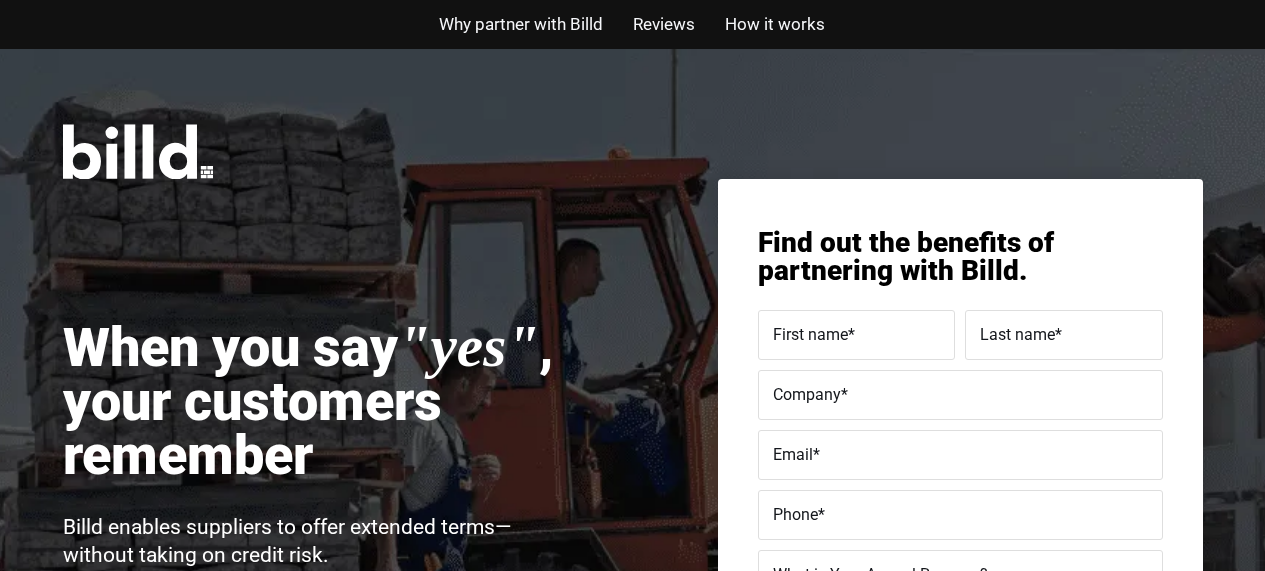 scroll, scrollTop: 0, scrollLeft: 0, axis: both 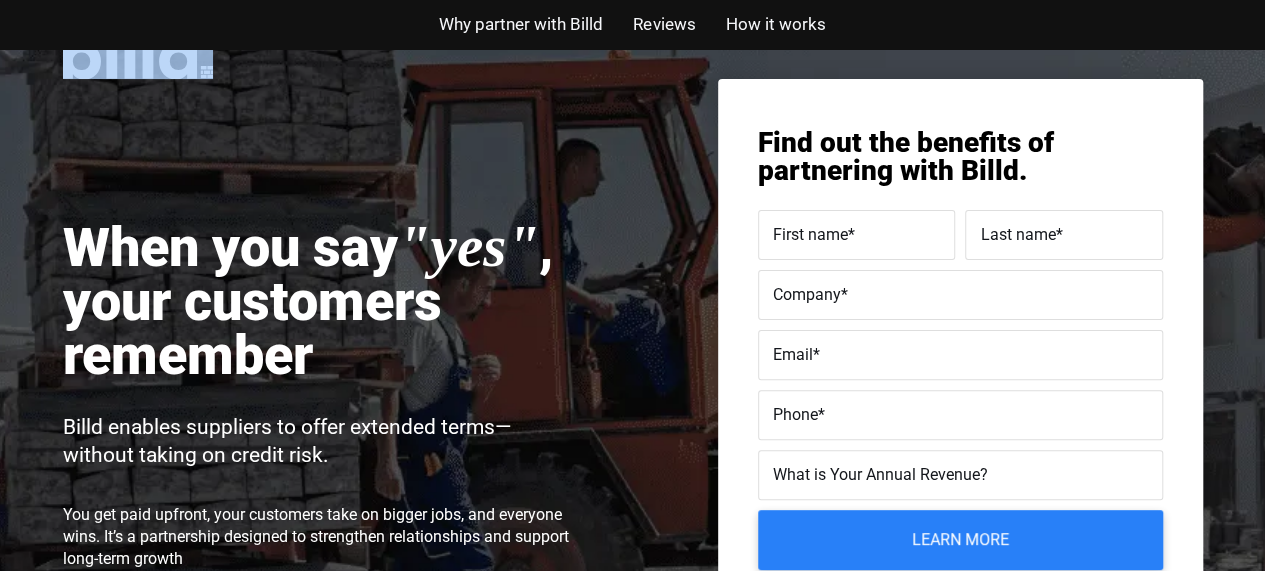 drag, startPoint x: 77, startPoint y: 234, endPoint x: 582, endPoint y: 389, distance: 528.25183 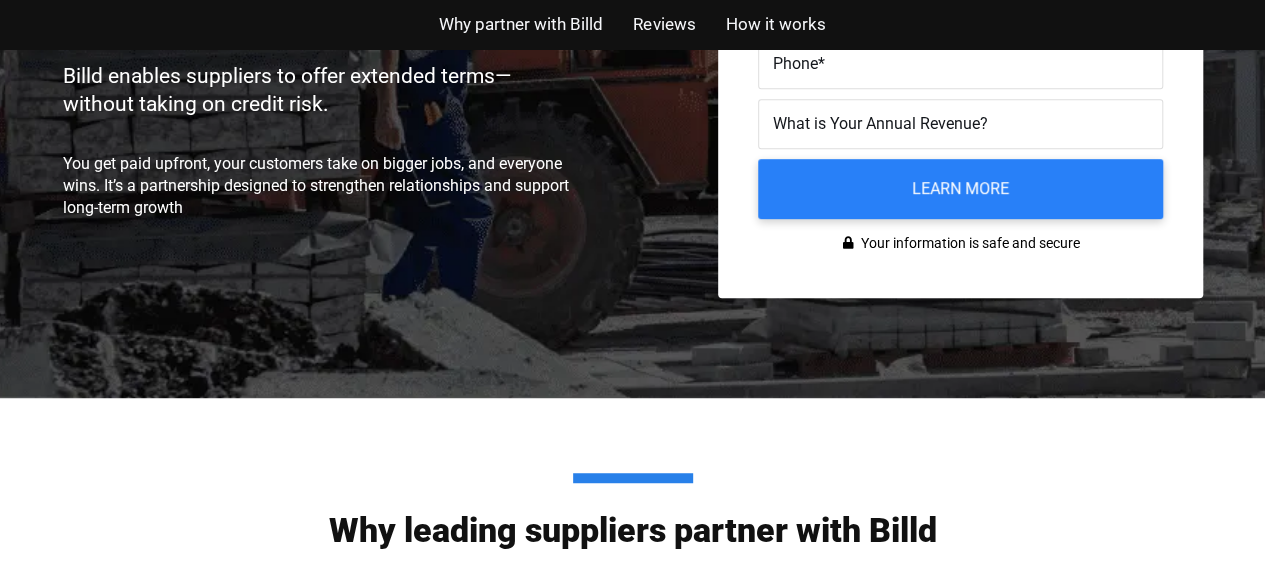 scroll, scrollTop: 300, scrollLeft: 0, axis: vertical 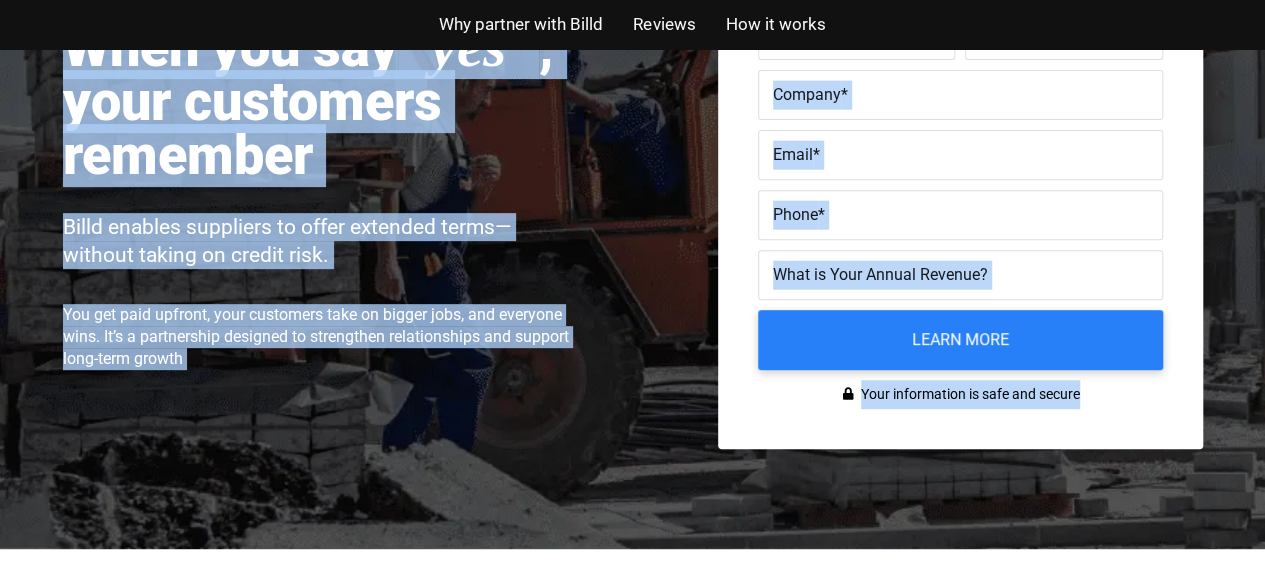 drag, startPoint x: 52, startPoint y: 202, endPoint x: 1279, endPoint y: 527, distance: 1269.3124 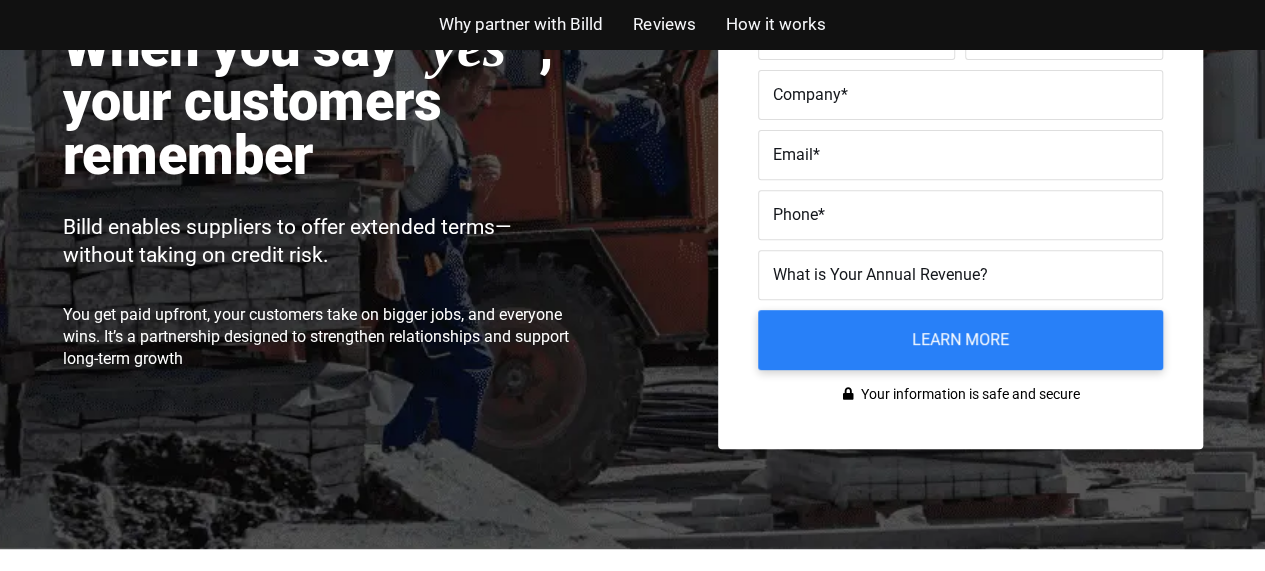click on "When you say  "yes" , your customers remember           Billd enables suppliers to offer extended terms—without taking on credit risk.           You get paid upfront, your customers take on bigger jobs, and everyone wins. It’s a partnership designed to strengthen relationships and support long-term growth                         Find out the benefits of partnering with Billd.               First name * Last name * Company * Email * Phone * What is Your Annual Revenue?  RecordType UTM Program Mechanism UTM Program ID utm_content utm_term utm_medium utm_source utm_campaign Learn more                          Your information is safe and secure" at bounding box center [632, 149] 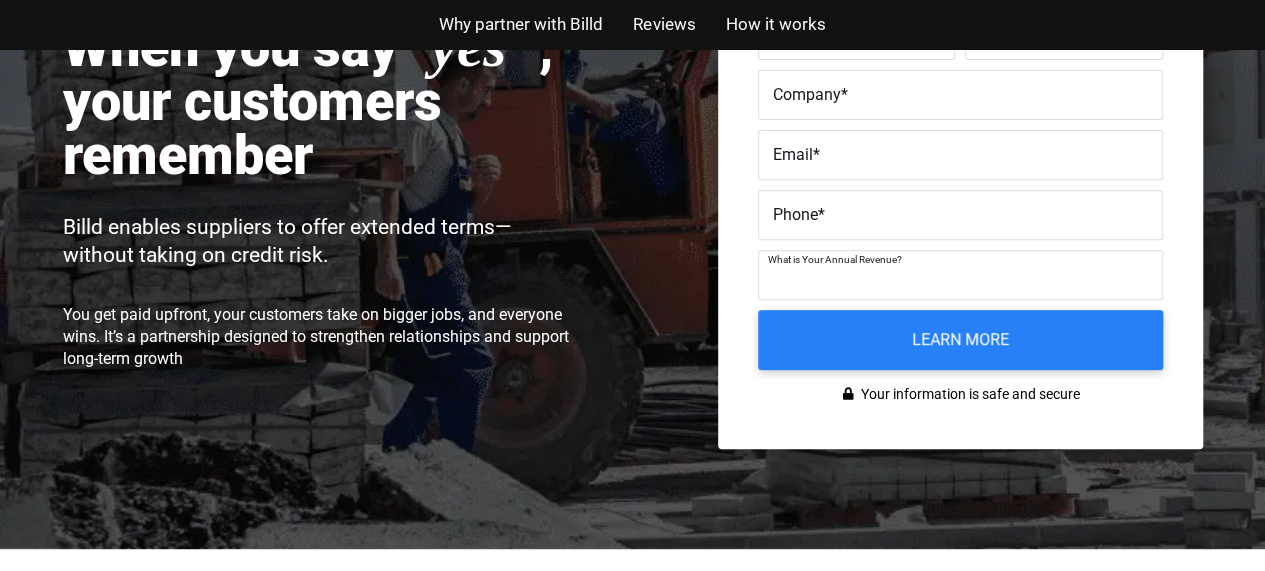 click on "Phone *" at bounding box center [960, 214] 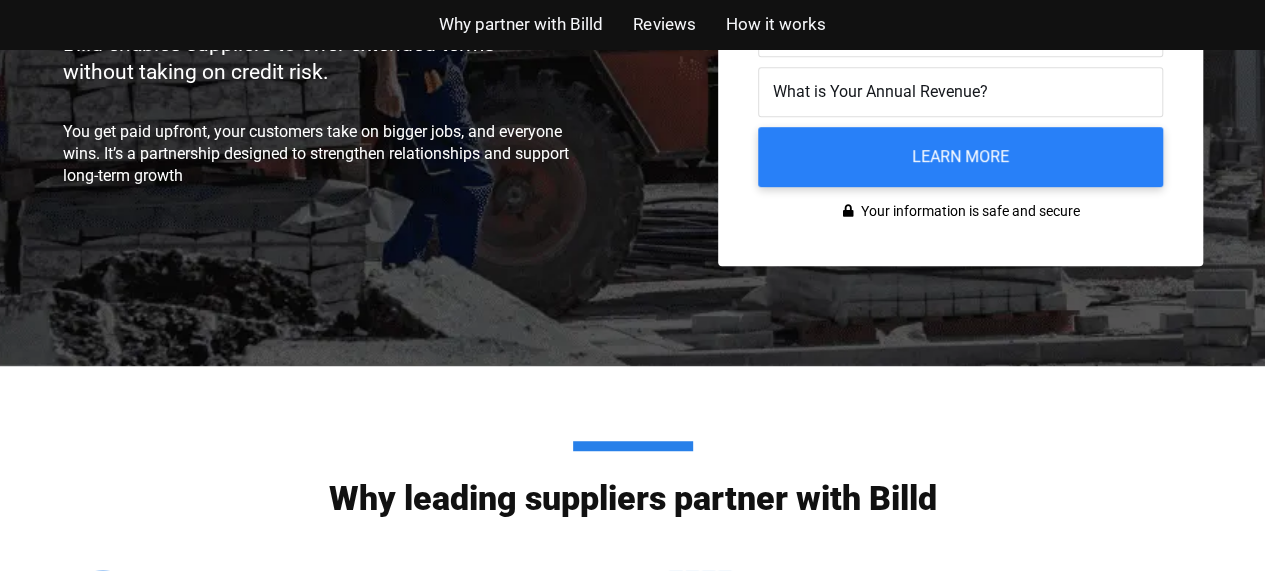 scroll, scrollTop: 700, scrollLeft: 0, axis: vertical 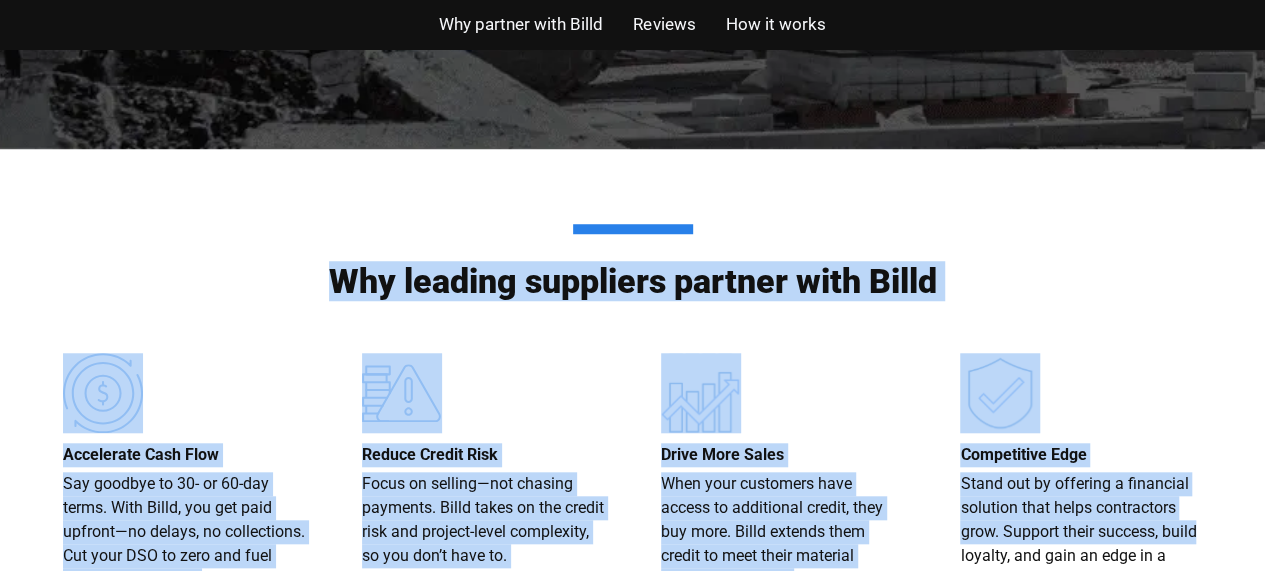 drag, startPoint x: 265, startPoint y: 231, endPoint x: 1141, endPoint y: 481, distance: 910.9753 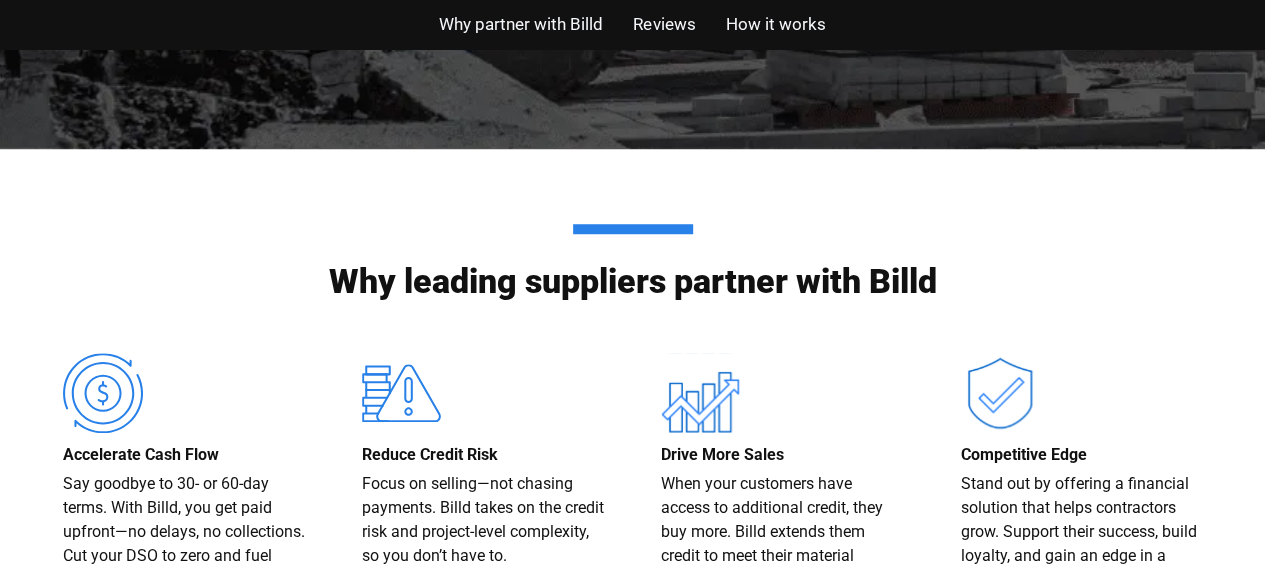 click on "Why leading suppliers partner with Billd" at bounding box center [633, 261] 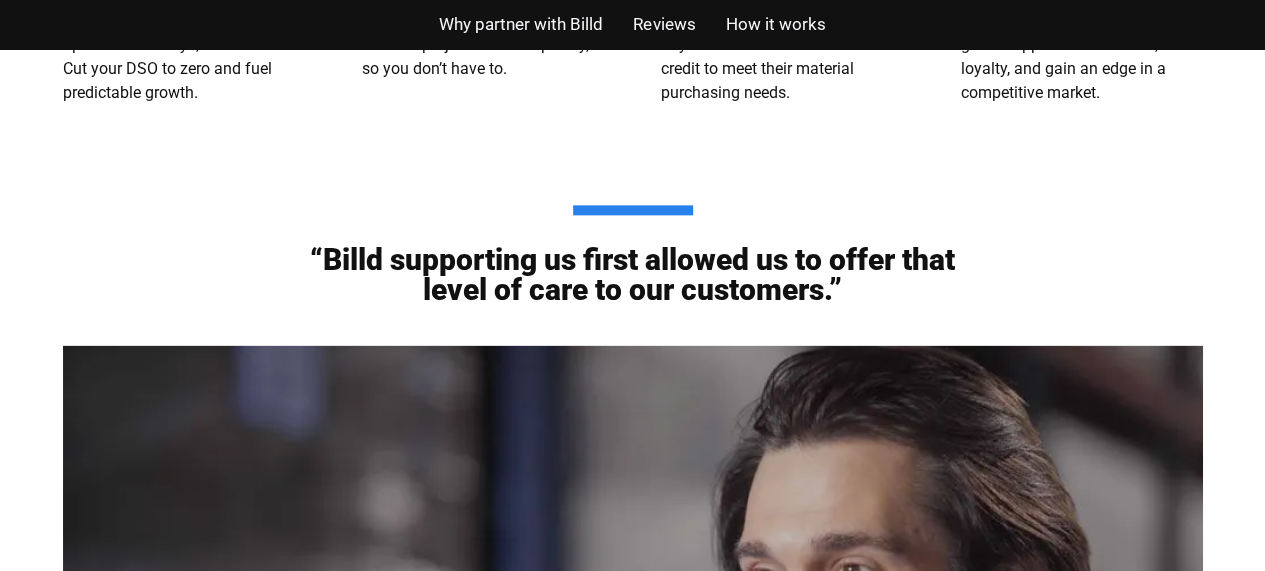 scroll, scrollTop: 1200, scrollLeft: 0, axis: vertical 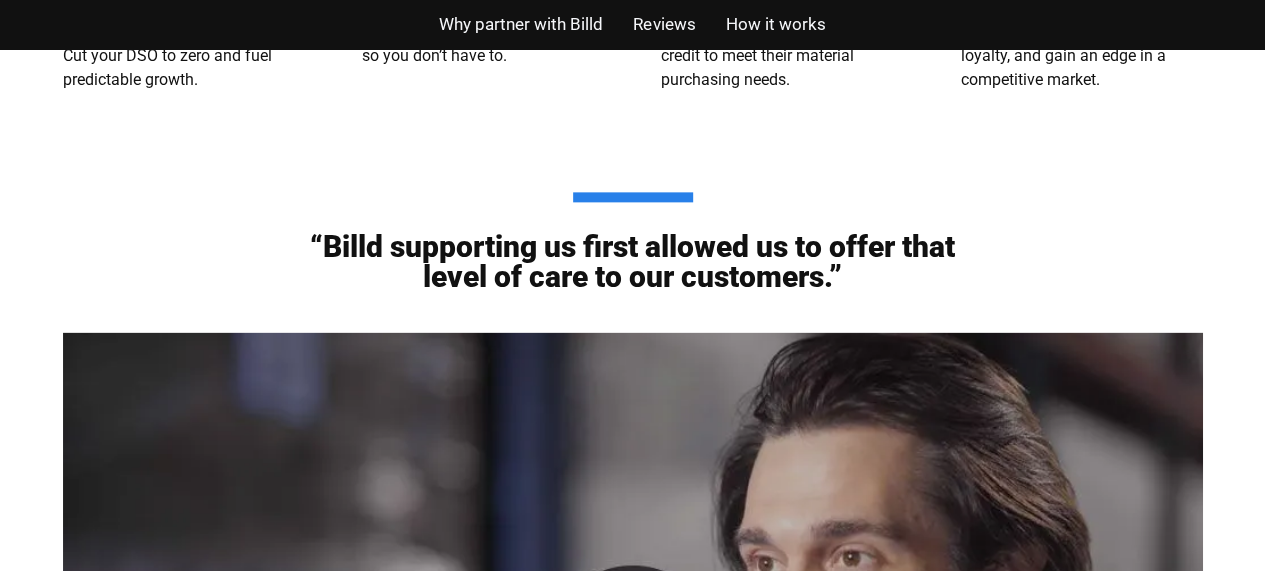 click on "“Billd supporting us first allowed us to offer that level of care to our customers.”" at bounding box center [633, 242] 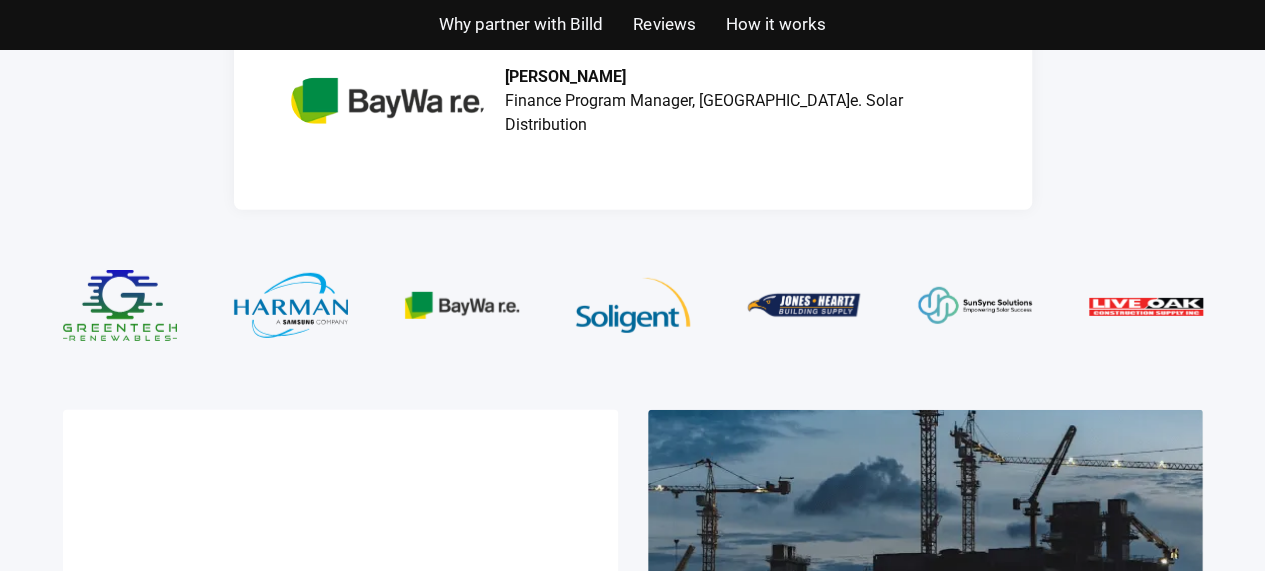 scroll, scrollTop: 2900, scrollLeft: 0, axis: vertical 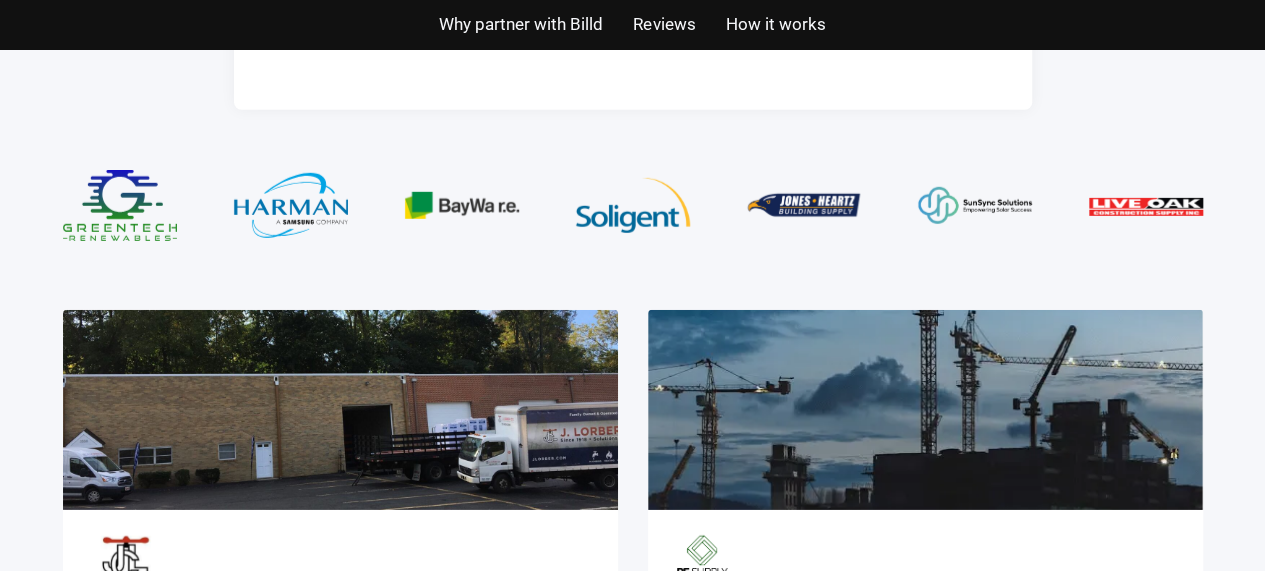 drag, startPoint x: 36, startPoint y: 93, endPoint x: 1208, endPoint y: 184, distance: 1175.5276 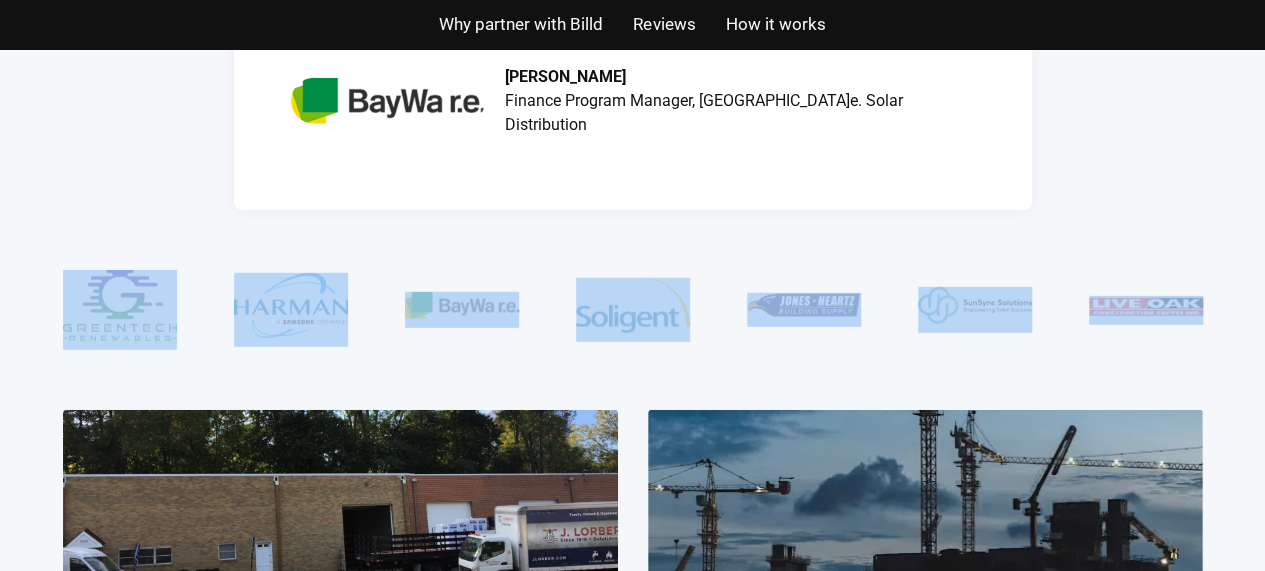 drag, startPoint x: 106, startPoint y: 194, endPoint x: 1162, endPoint y: 293, distance: 1060.6305 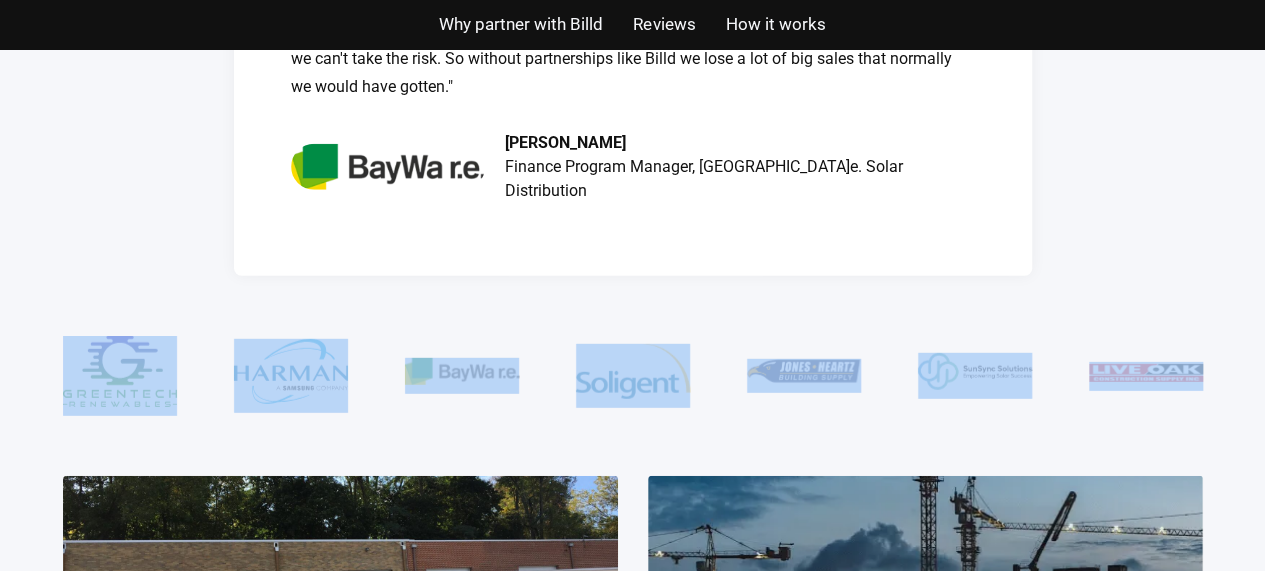 scroll, scrollTop: 2900, scrollLeft: 0, axis: vertical 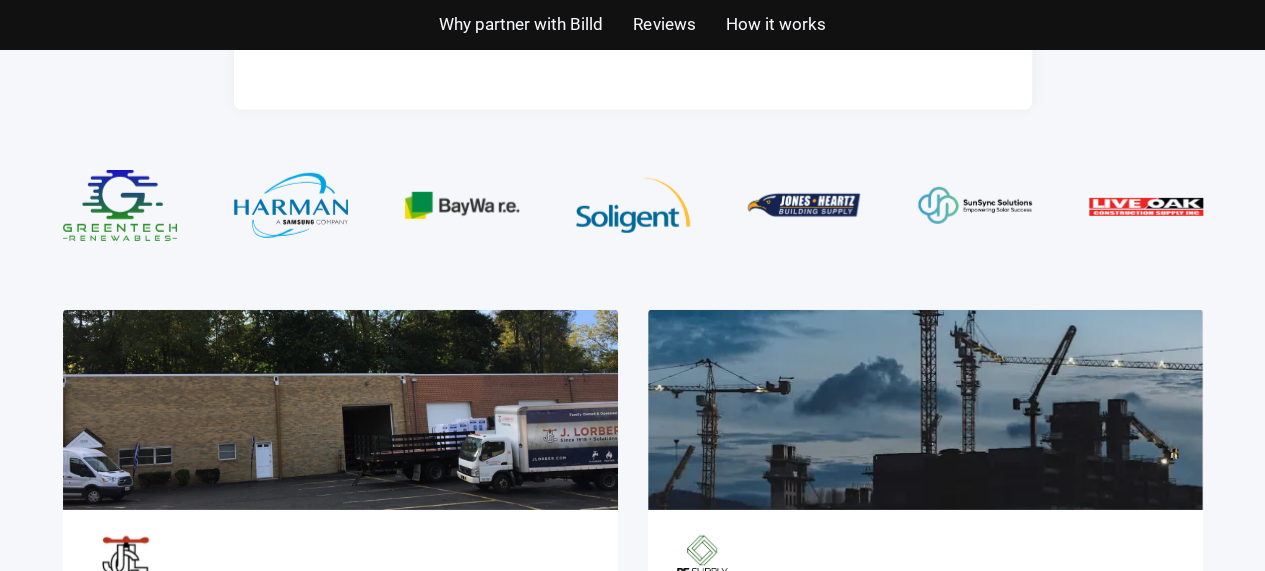 click at bounding box center [633, 210] 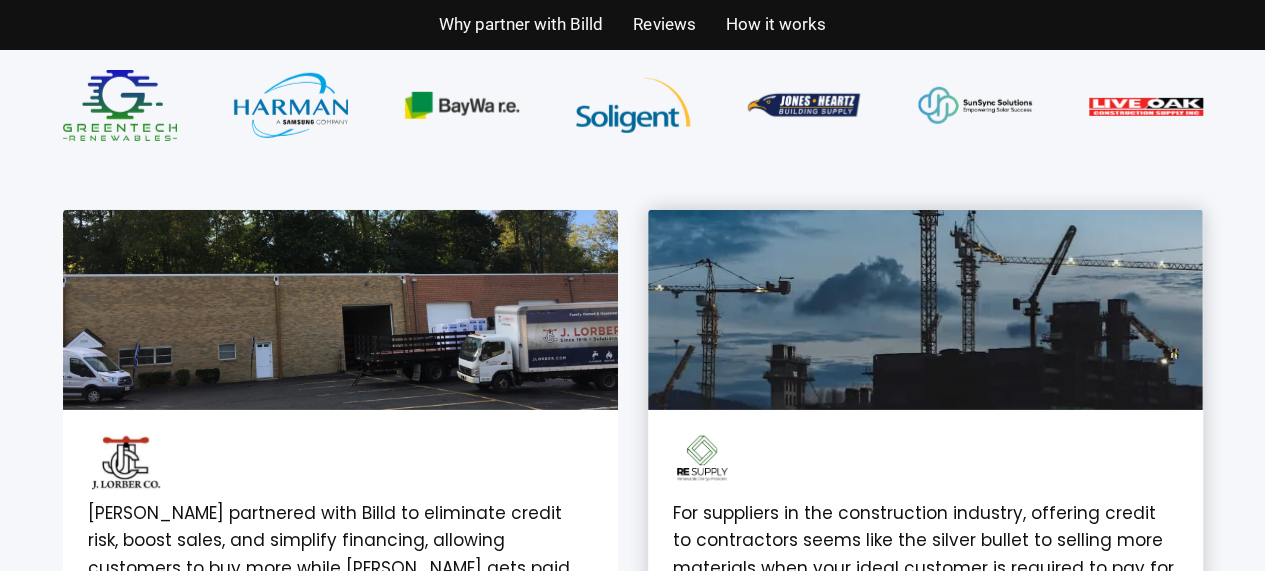scroll, scrollTop: 3100, scrollLeft: 0, axis: vertical 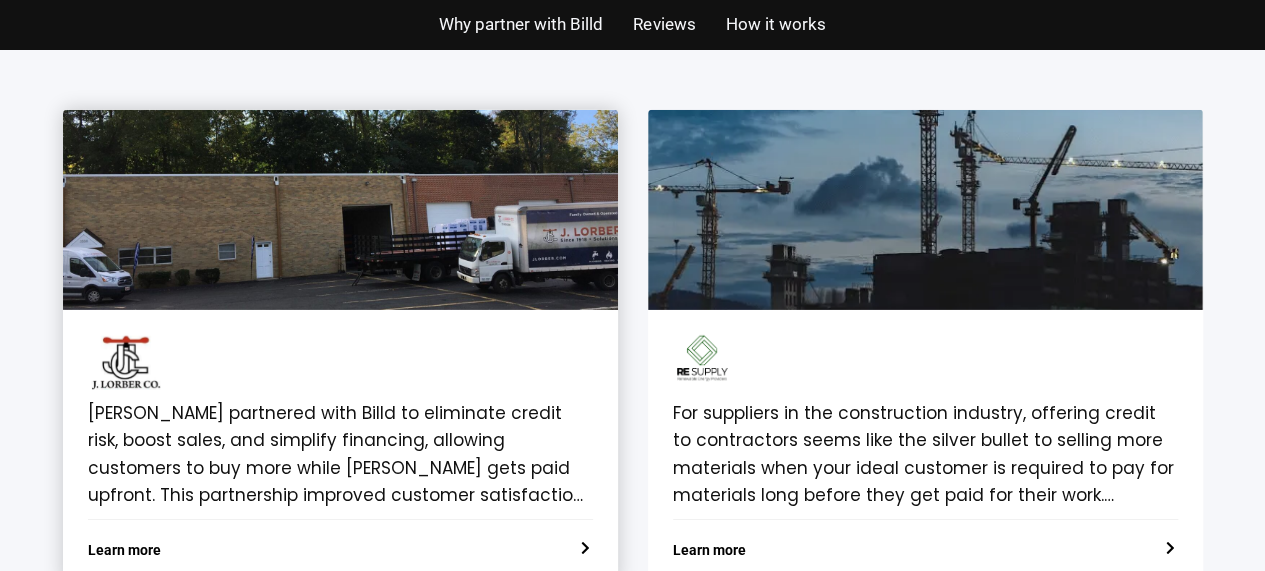 click on "[PERSON_NAME] partnered with Billd to eliminate credit risk, boost sales, and simplify financing, allowing customers to buy more while [PERSON_NAME] gets paid upfront. This partnership improved customer satisfaction and let [PERSON_NAME] focus on their core business." 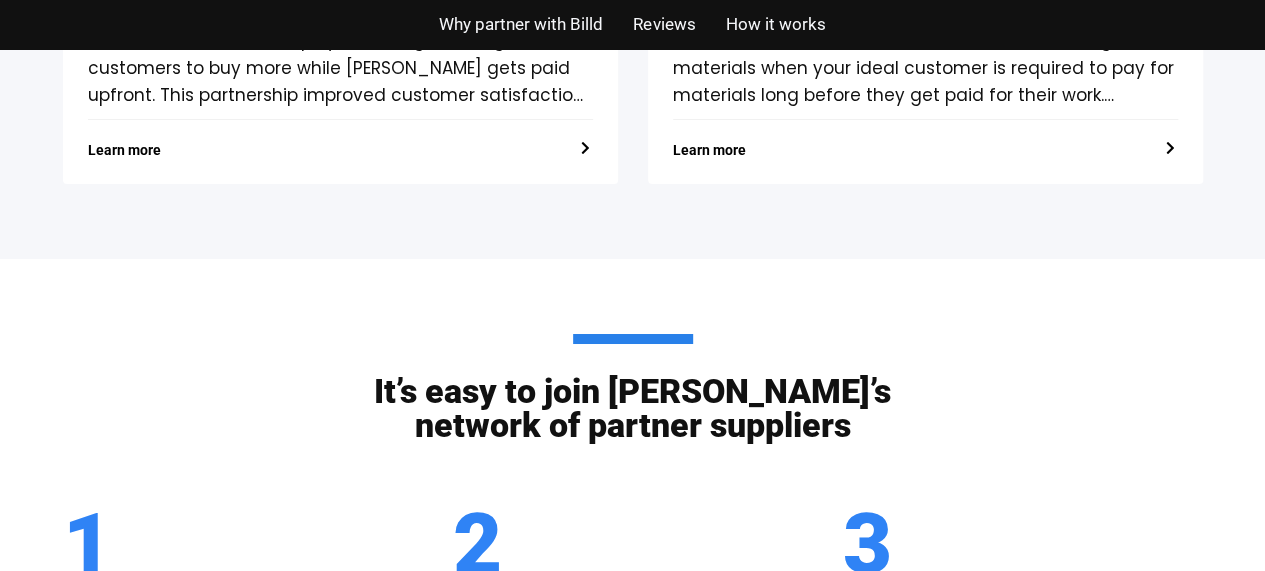 scroll, scrollTop: 3900, scrollLeft: 0, axis: vertical 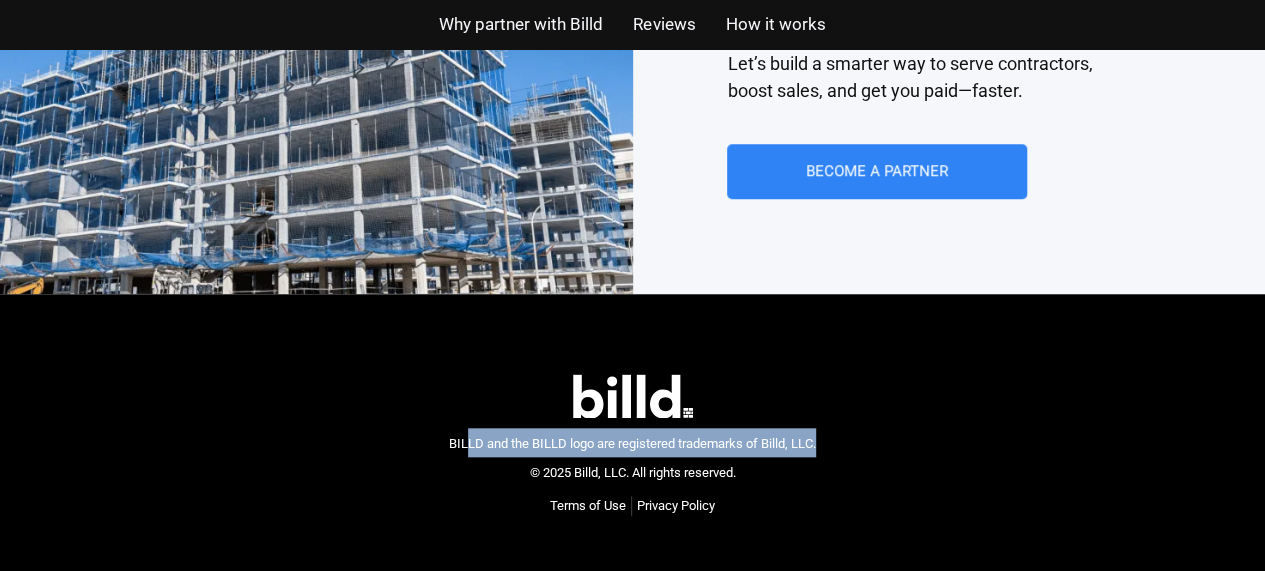drag, startPoint x: 464, startPoint y: 412, endPoint x: 1084, endPoint y: 334, distance: 624.8872 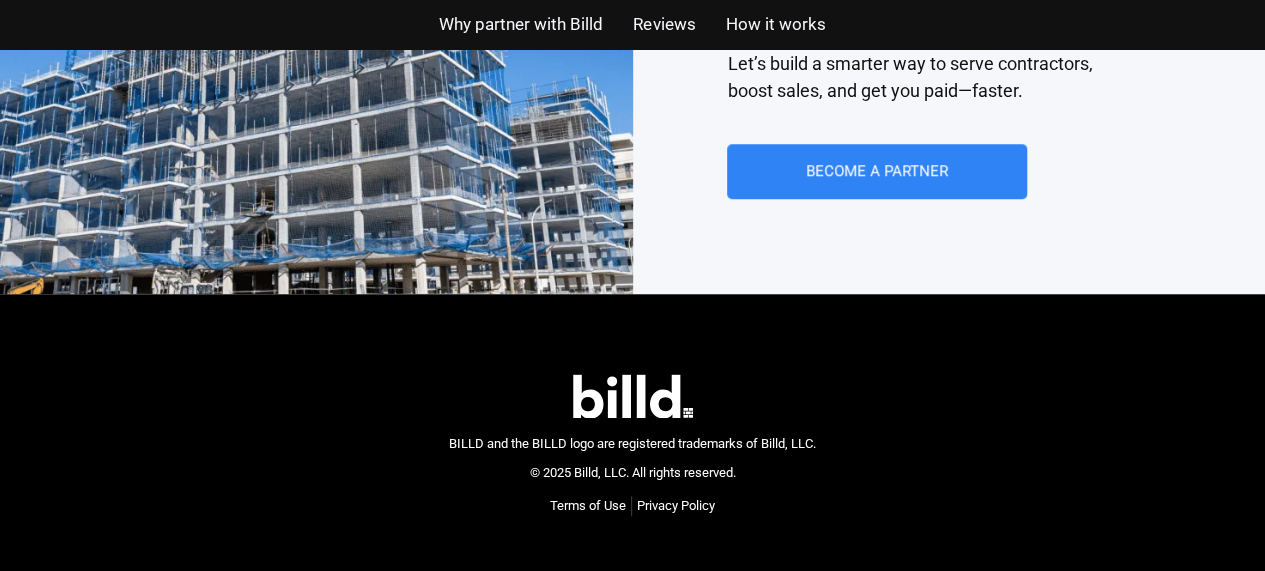 click on "BILLD and the BILLD logo are registered trademarks of Billd, LLC. © 2025 Billd, LLC. All rights reserved.              Terms of Use   Privacy Policy         Terms of Use   Privacy Policy" at bounding box center [632, 445] 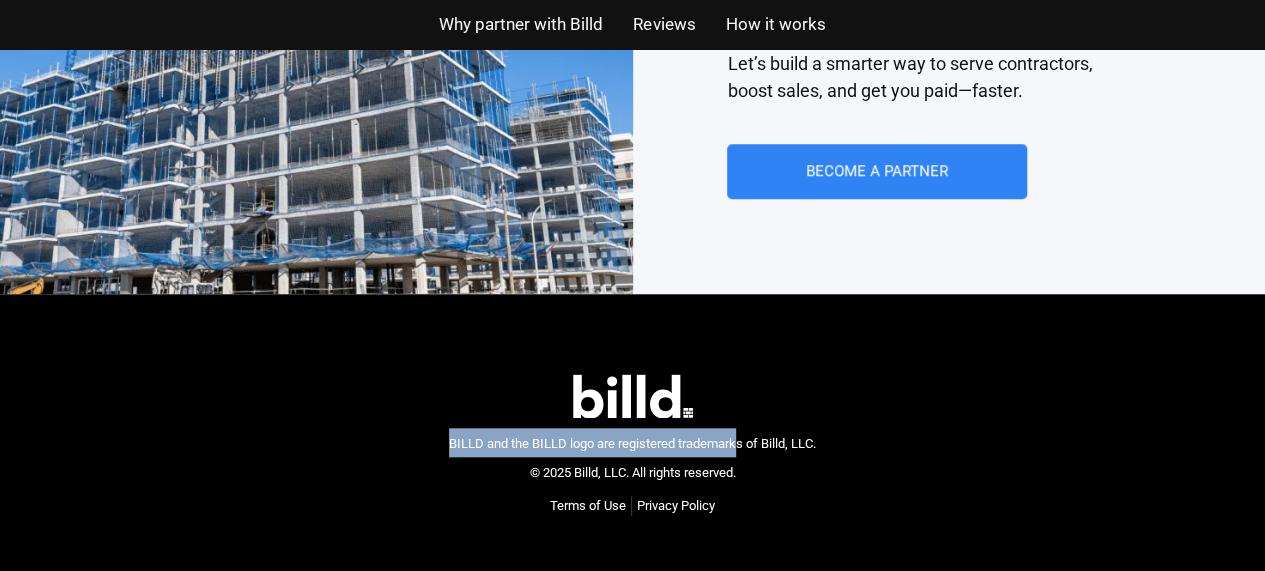 drag, startPoint x: 432, startPoint y: 421, endPoint x: 736, endPoint y: 392, distance: 305.3801 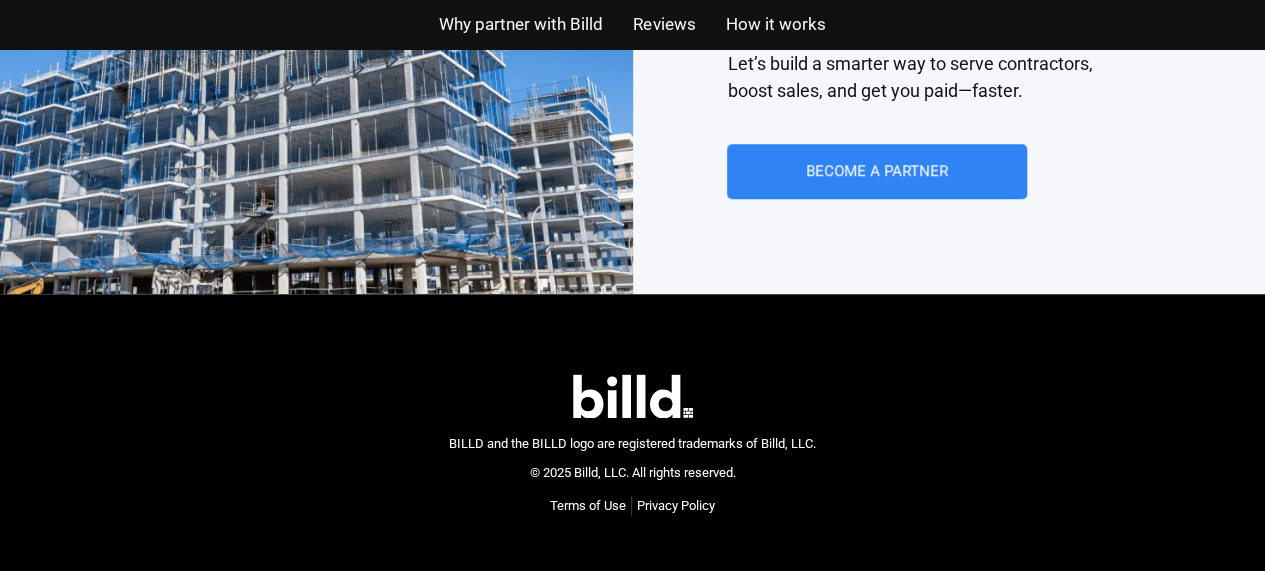 click on "BILLD and the BILLD logo are registered trademarks of Billd, LLC. © 2025 Billd, LLC. All rights reserved." at bounding box center (632, 458) 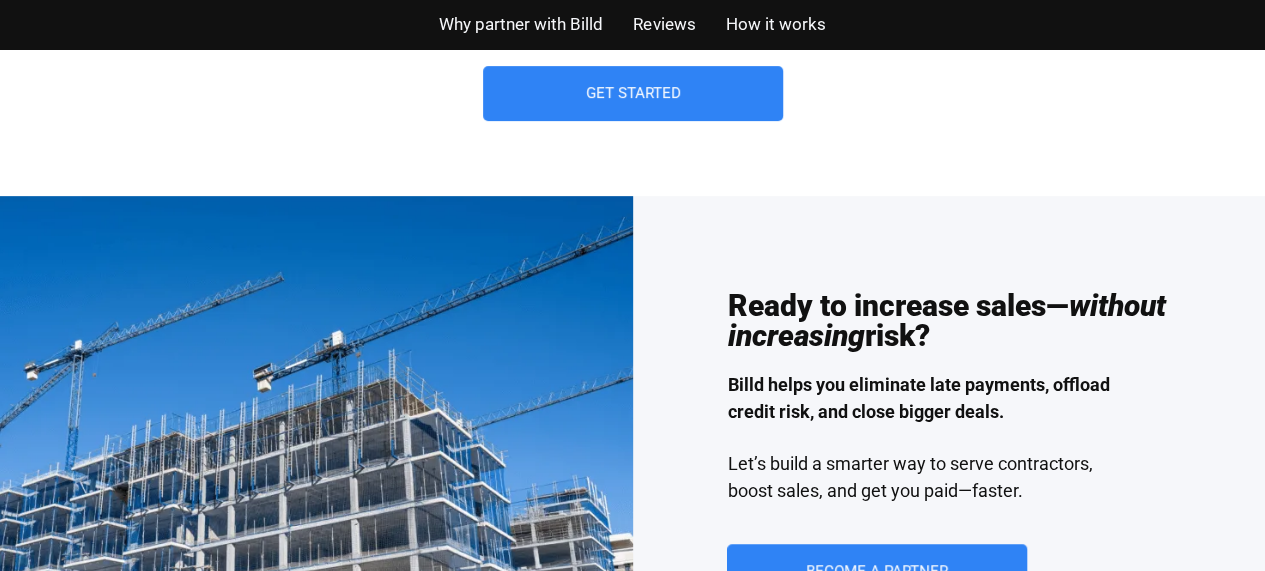 scroll, scrollTop: 3780, scrollLeft: 0, axis: vertical 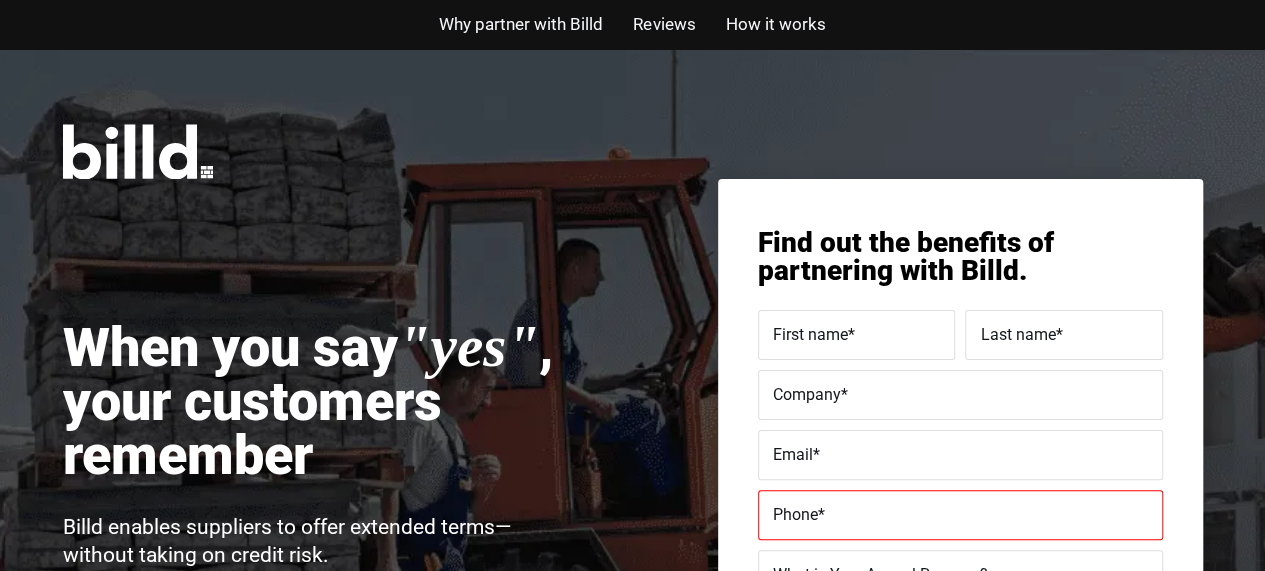 click on "Why partner with Billd" at bounding box center [521, 24] 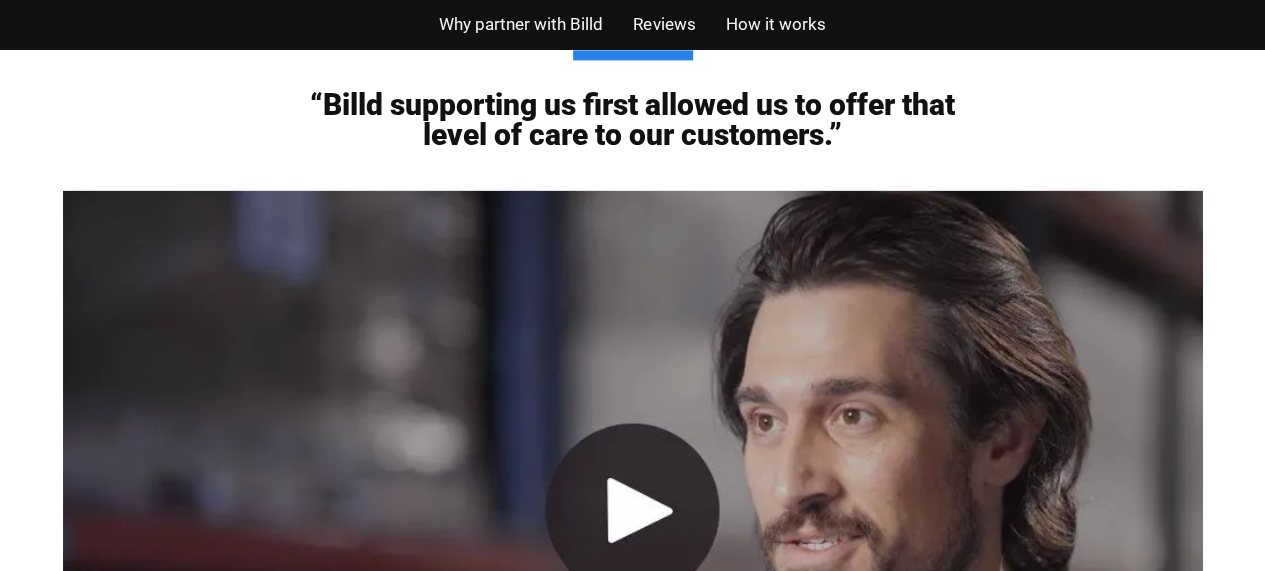 click on "Reviews" at bounding box center (664, 24) 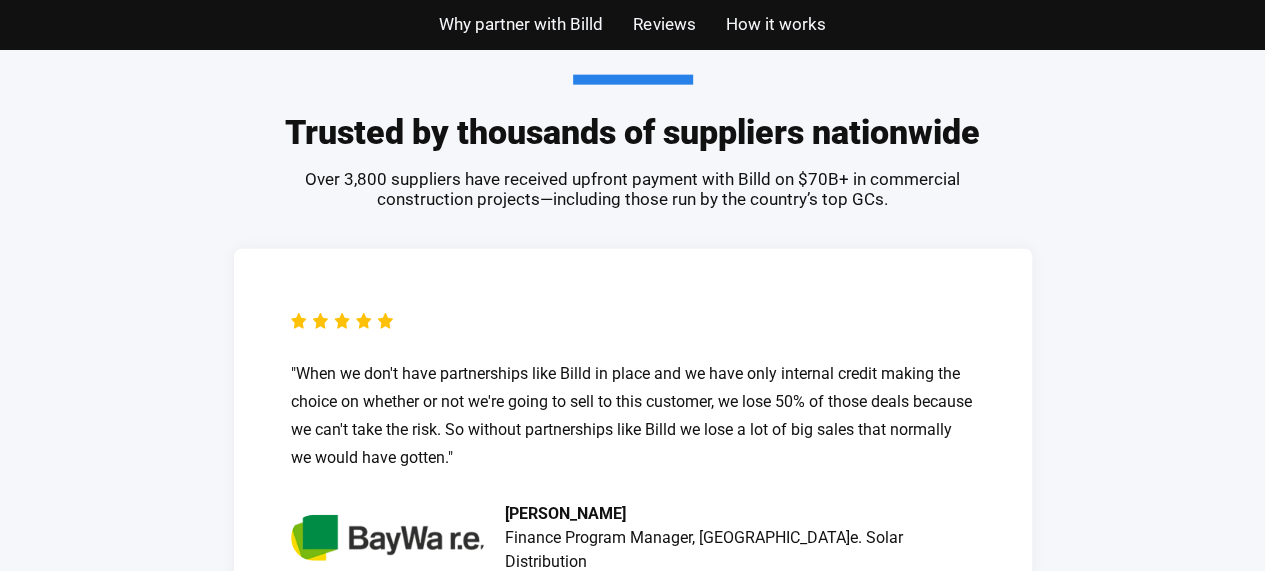 click on "How it works" at bounding box center (775, 24) 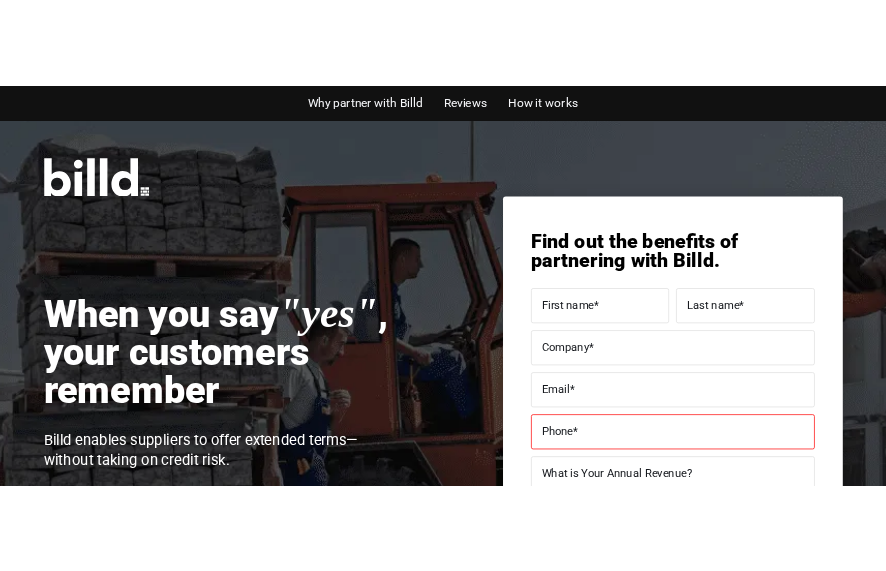 scroll, scrollTop: 0, scrollLeft: 0, axis: both 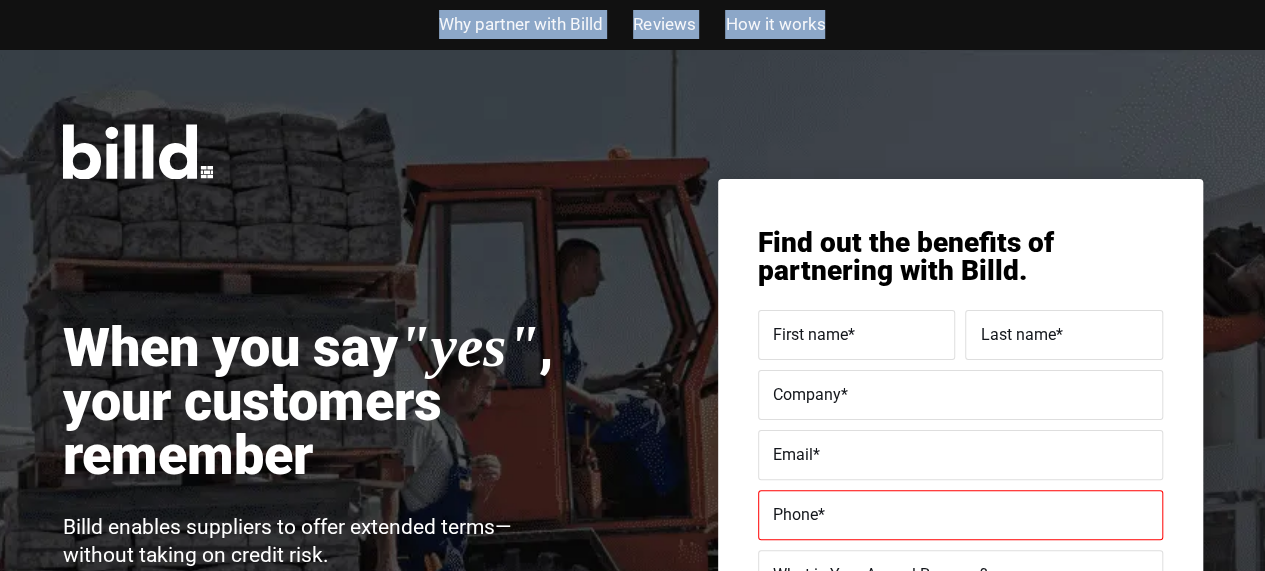 drag, startPoint x: 424, startPoint y: 22, endPoint x: 594, endPoint y: 87, distance: 182.00275 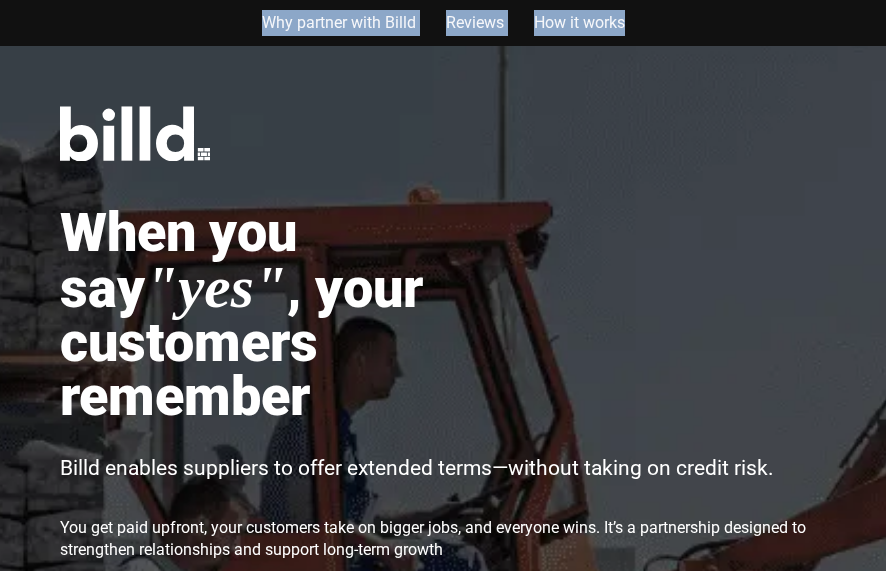click on "When you say  "yes" , your customers remember" at bounding box center (285, 315) 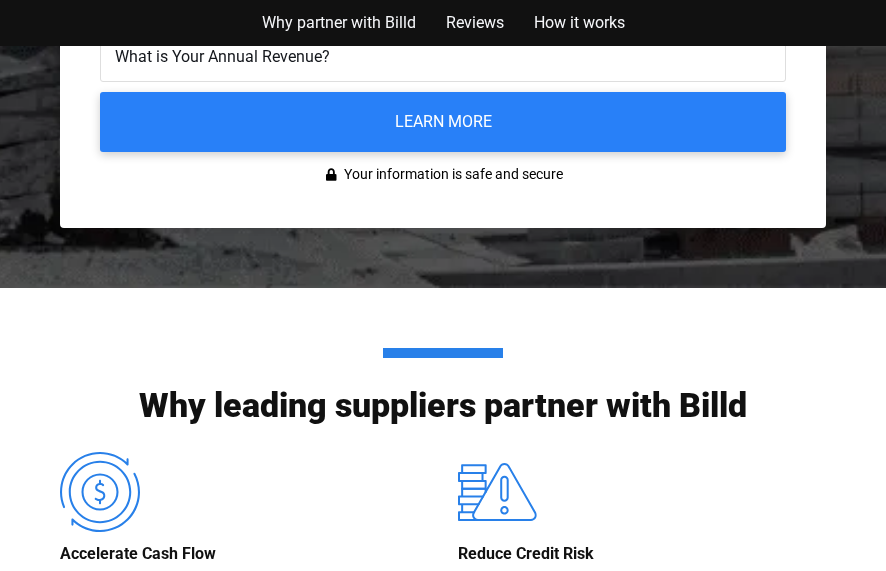 scroll, scrollTop: 898, scrollLeft: 0, axis: vertical 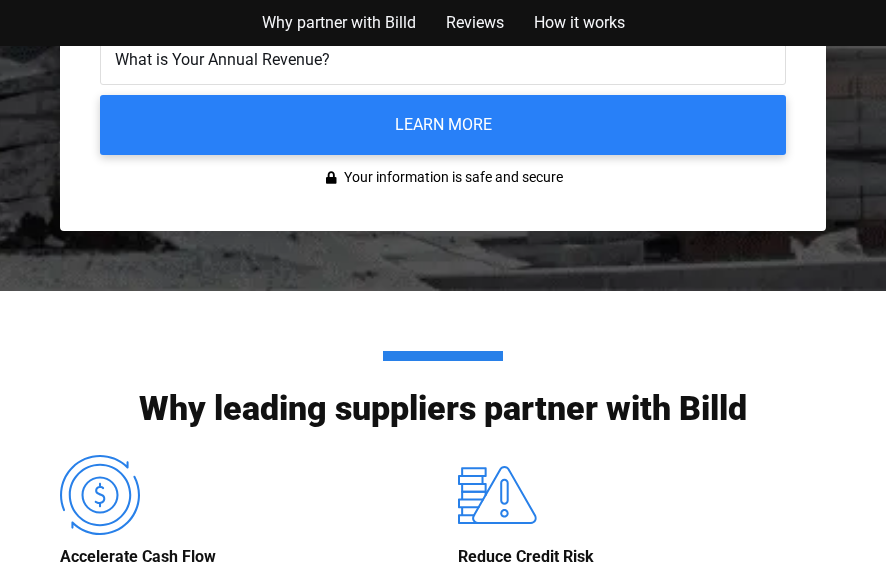click on "Why leading suppliers partner with Billd                             Accelerate Cash Flow           Say goodbye to 30- or 60-day terms. With Billd, you get paid upfront—no delays, no collections. Cut your DSO to zero and fuel predictable growth.                         Reduce Credit Risk           Focus on selling—not chasing payments. Billd takes on the credit risk and project-level complexity, so you don’t have to.                         Drive More Sales           When your customers have access to additional credit, they buy more. Billd extends them credit to meet their material purchasing needs.                         Competitive Edge           Stand out by offering a financial solution that helps contractors grow. Support their success, build loyalty, and gain an edge in a competitive market." at bounding box center [443, 599] 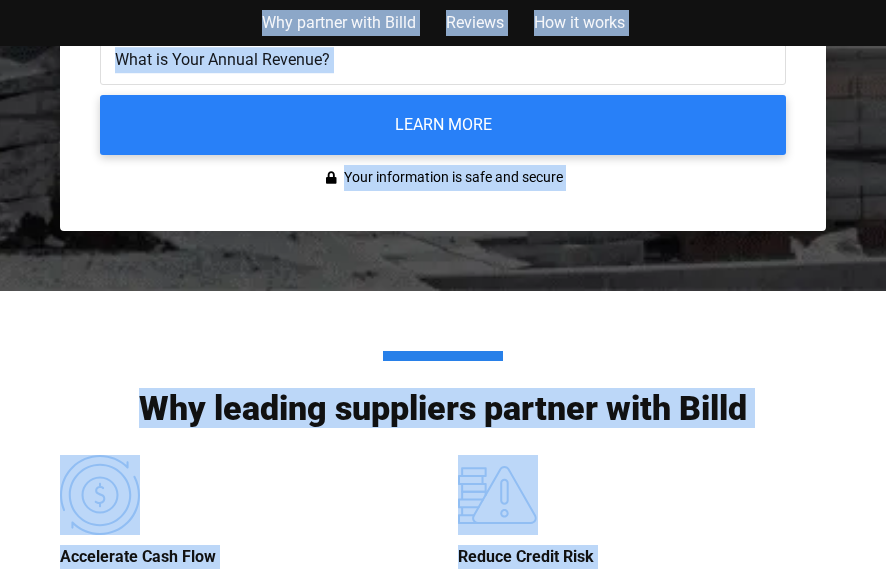 copy on "Why partner with Billd           Reviews           How it works                             Why partner with Billd           Reviews           How it works                                                           When you say  "yes" , your customers remember           Billd enables suppliers to offer extended terms—without taking on credit risk.           You get paid upfront, your customers take on bigger jobs, and everyone wins. It’s a partnership designed to strengthen relationships and support long-term growth                         Find out the benefits of partnering with Billd.               First name * Last name * Company * Email * Phone * Please complete this required field. What is Your Annual Revenue?  RecordType UTM Program Mechanism UTM Program ID utm_content utm_term utm_medium utm_source utm_campaign                          Your information is safe and secure                         Why leading suppliers partner with Billd                             Accelerate Cash Flow           Say goo..." 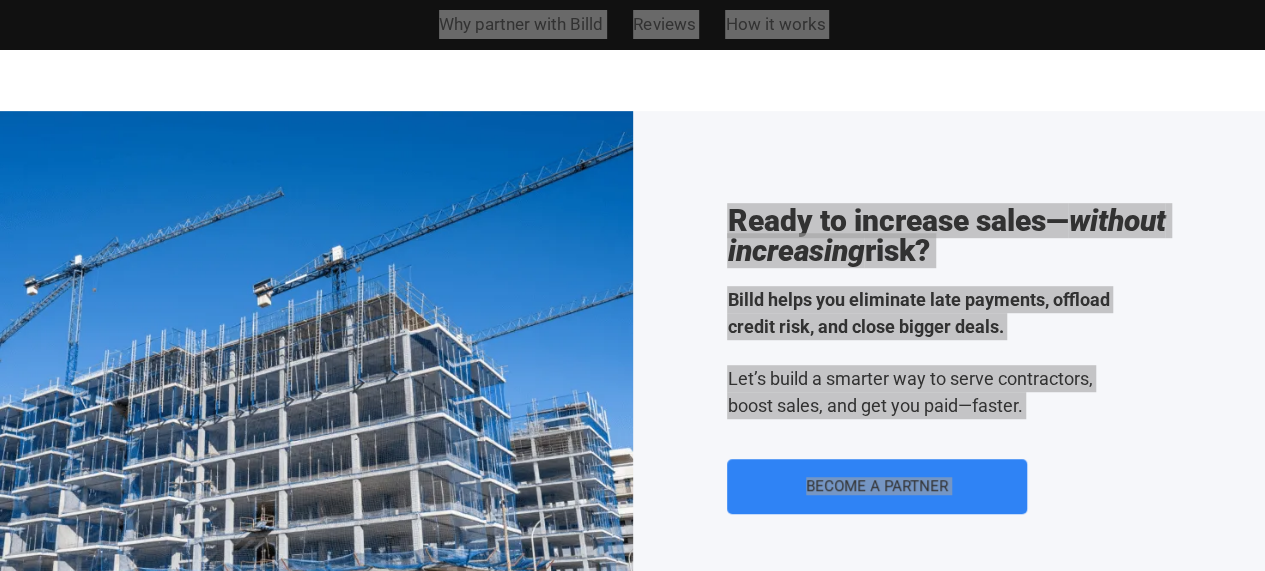 scroll, scrollTop: 4180, scrollLeft: 0, axis: vertical 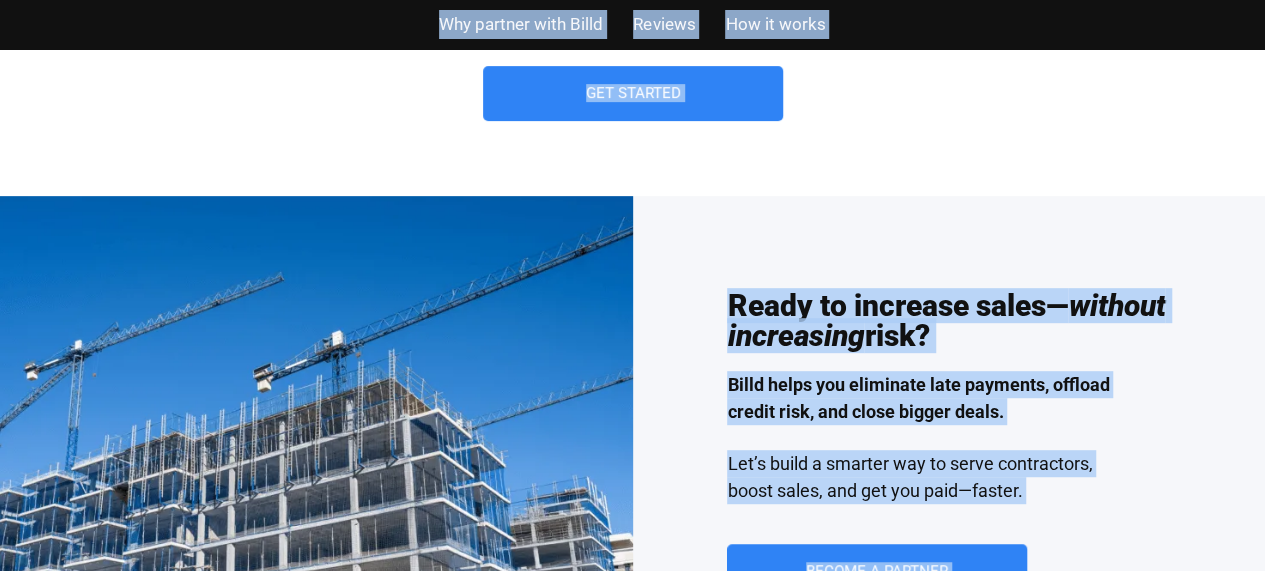 click on "It’s easy to join Billd’s  network of partner suppliers                 1           Schedule a Call           Talk with our team about how Billd helps suppliers grow by getting paid upfront—without taking on credit risk.               2           Get Access to Partner Resources           You’ll be assigned a dedicated account rep and get tools and support to make referring subcontractors easy.               3           Start Referring and Growing           Refer subs with ease using Billd’s simple tools—drive more sales and build stronger loyalty.                       Get Started" at bounding box center (633, -113) 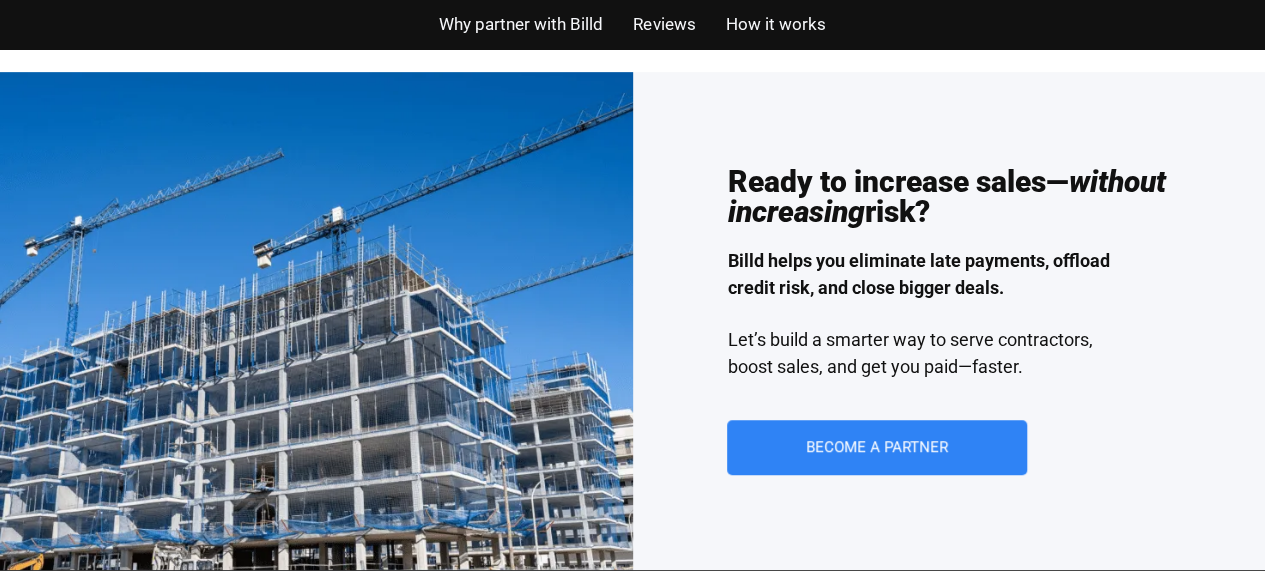 scroll, scrollTop: 4580, scrollLeft: 0, axis: vertical 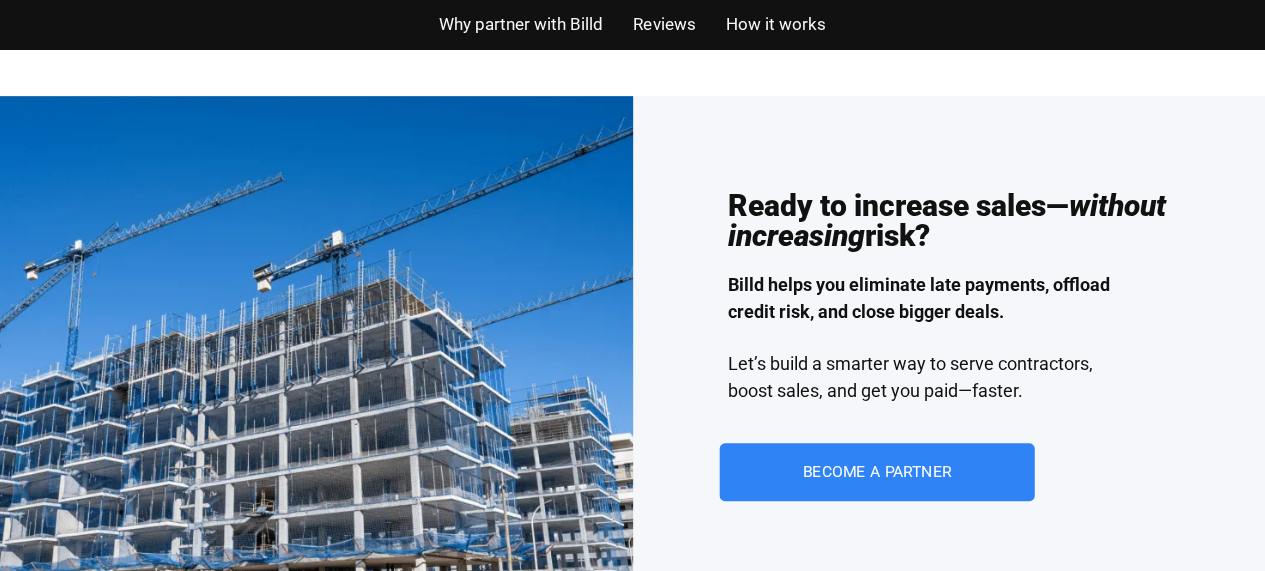 click on "BECOME A PARTNER" at bounding box center [877, 472] 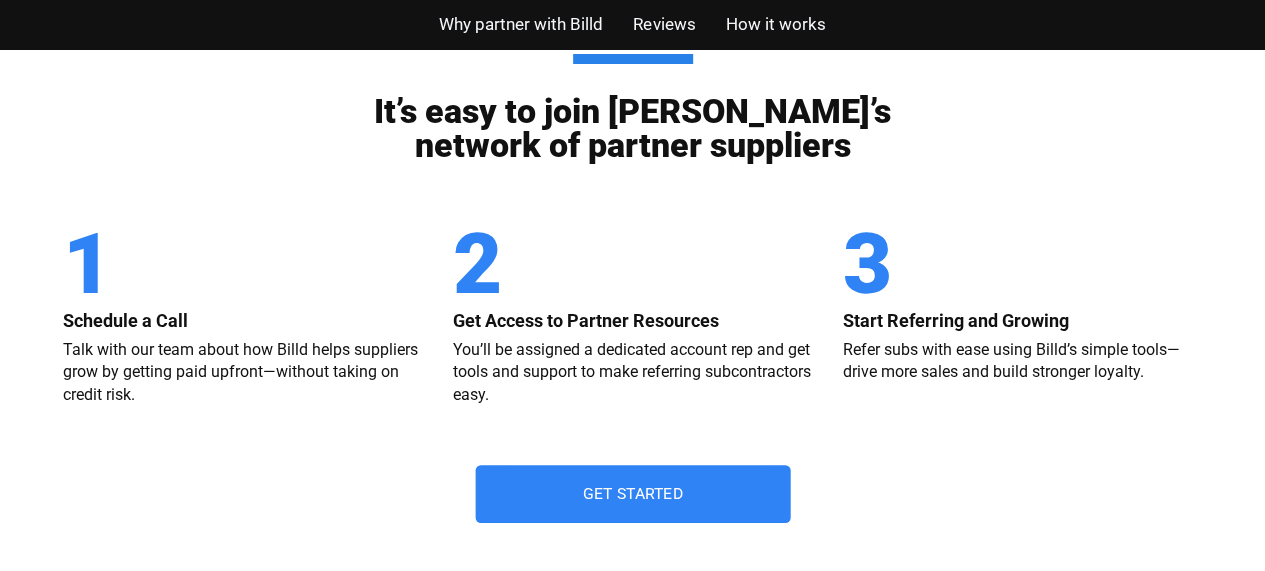 click on "Get Started" at bounding box center [632, 494] 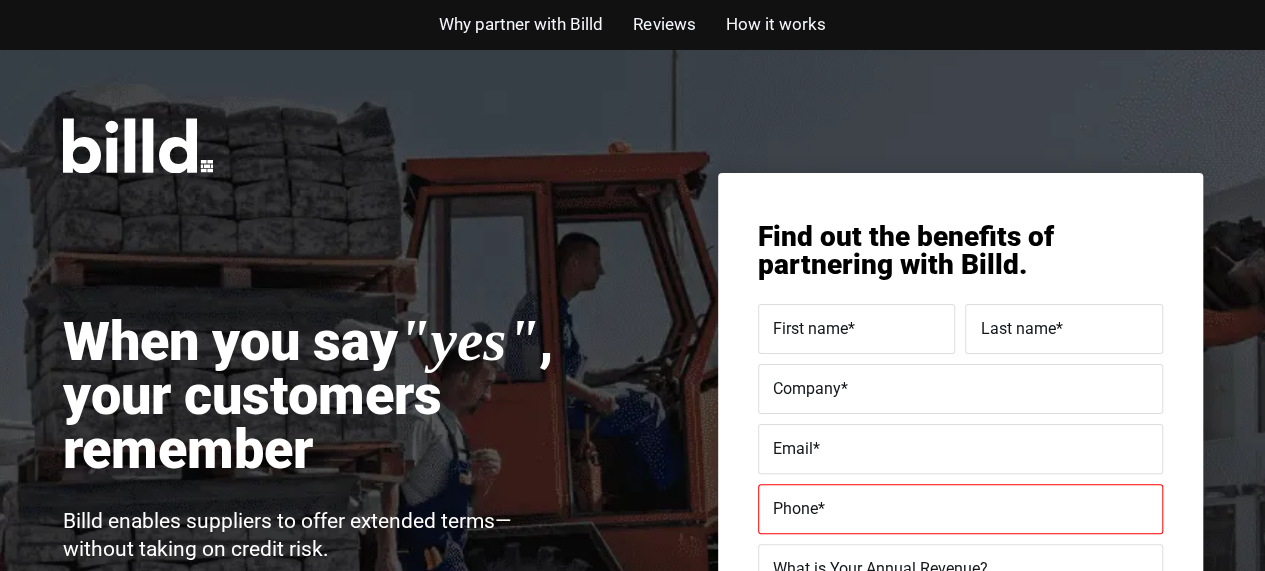 scroll, scrollTop: 0, scrollLeft: 0, axis: both 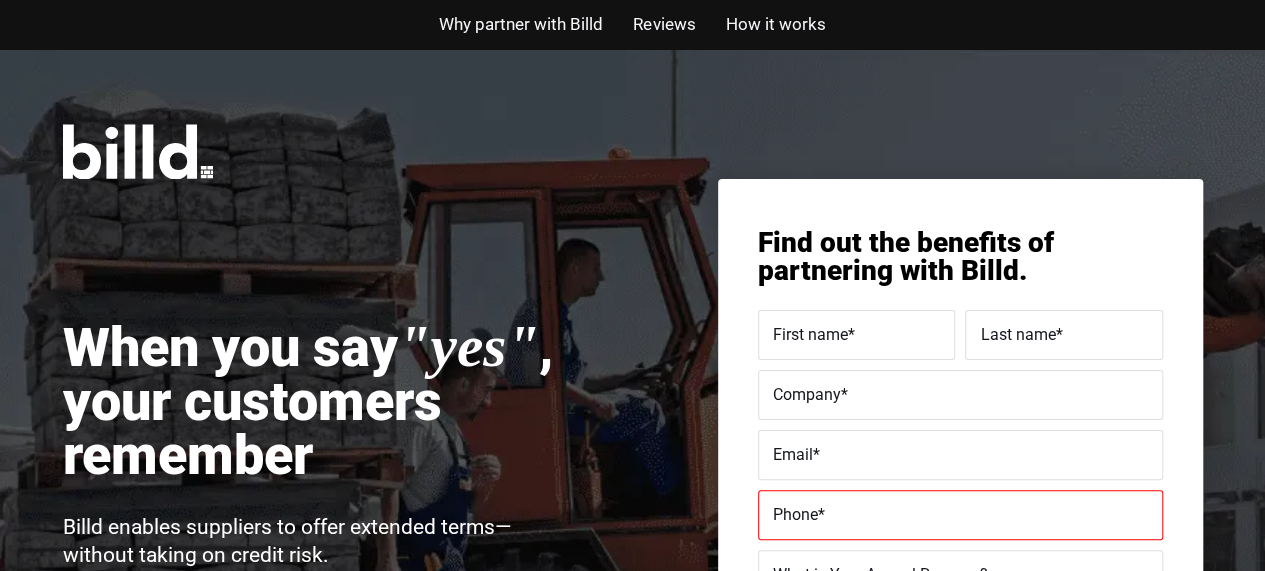 click on "First name" at bounding box center [810, 333] 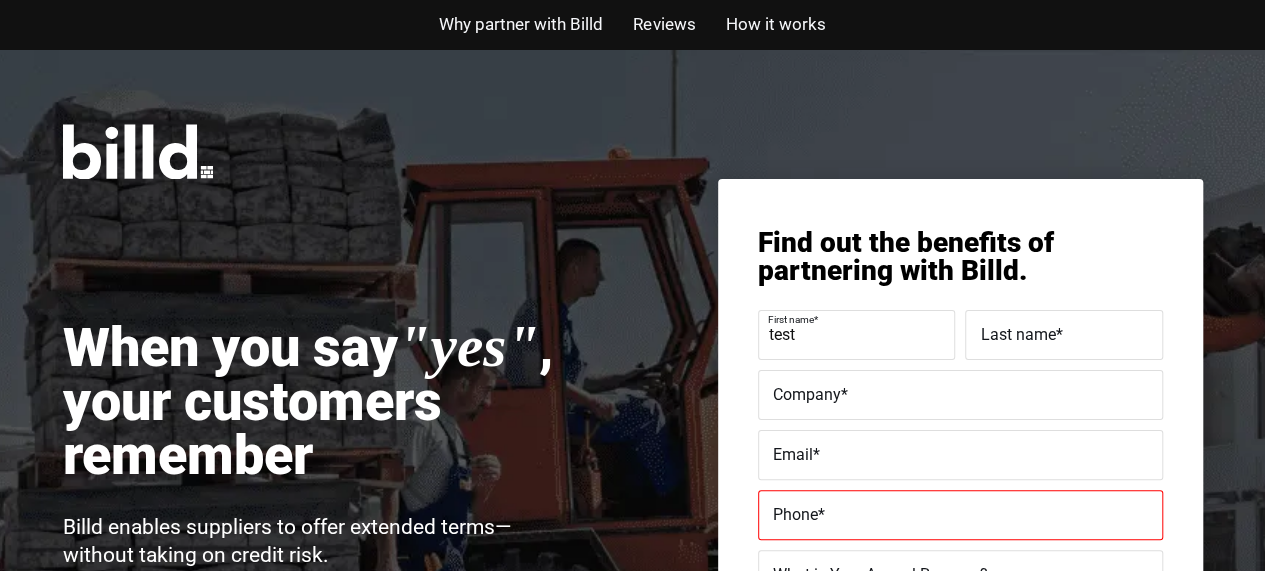 type on "test" 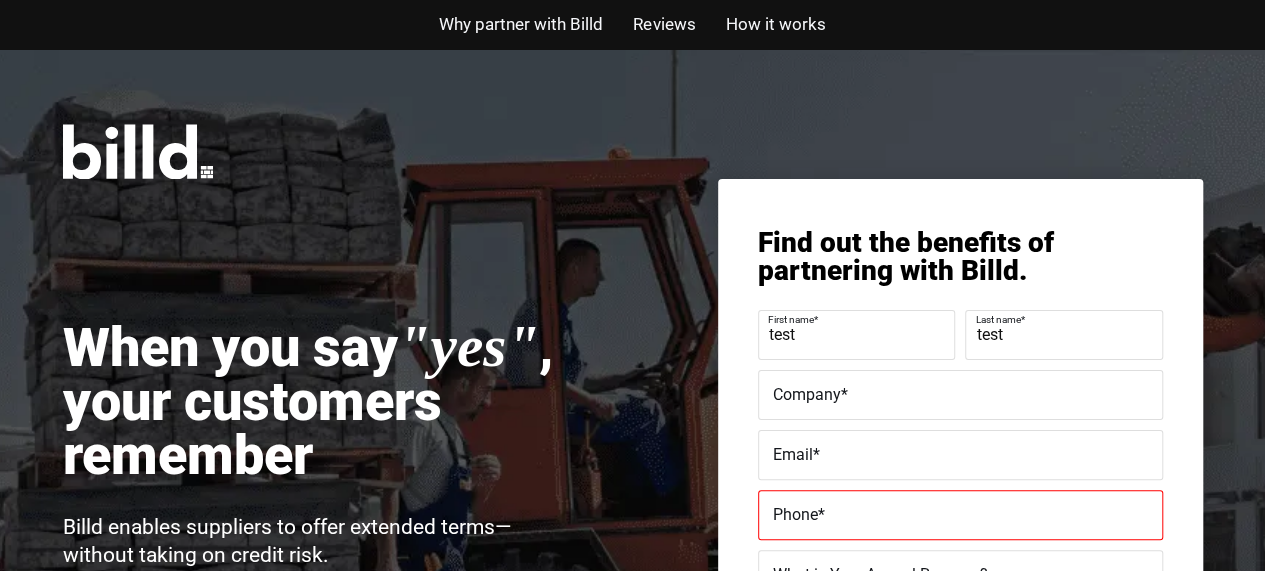 type on "test" 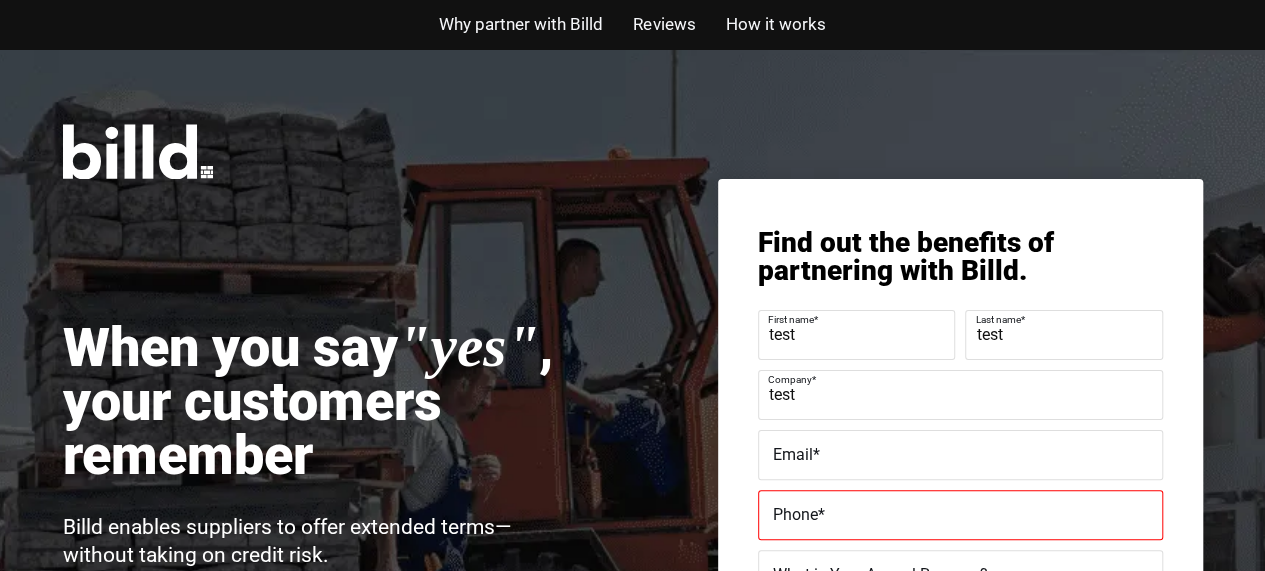 type on "test" 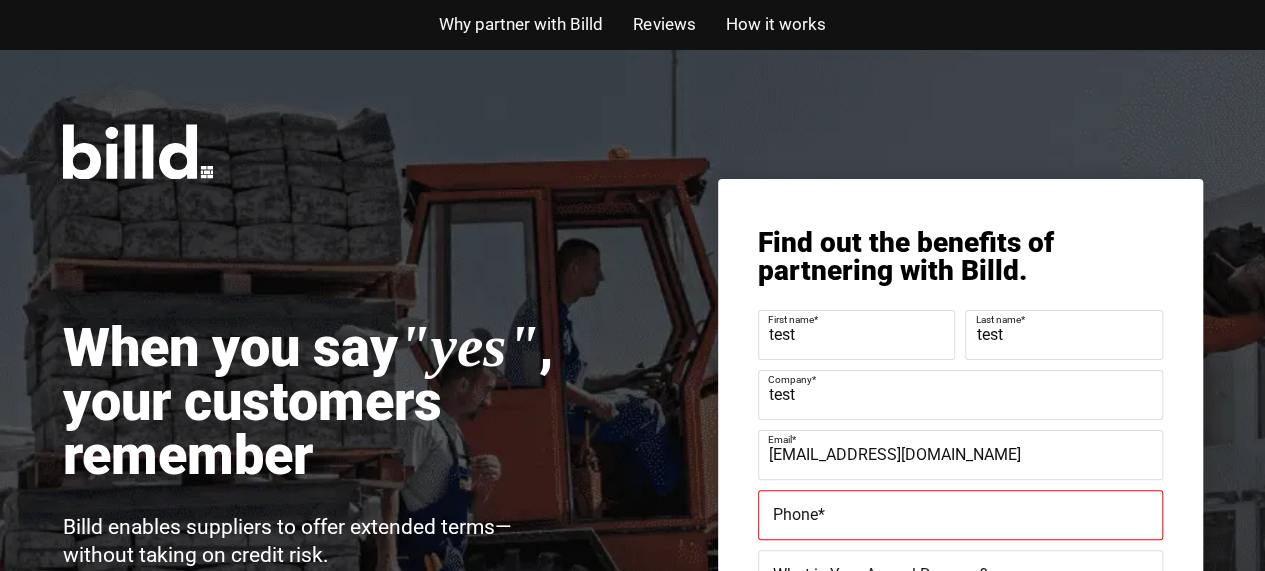 type on "test@test.com" 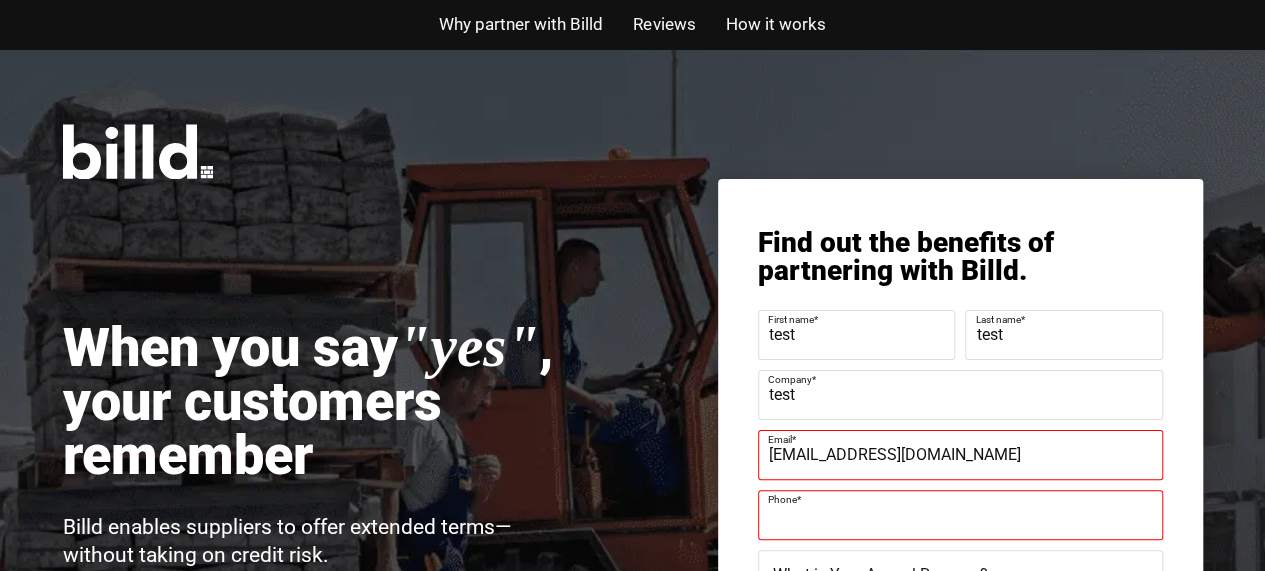 type on "e" 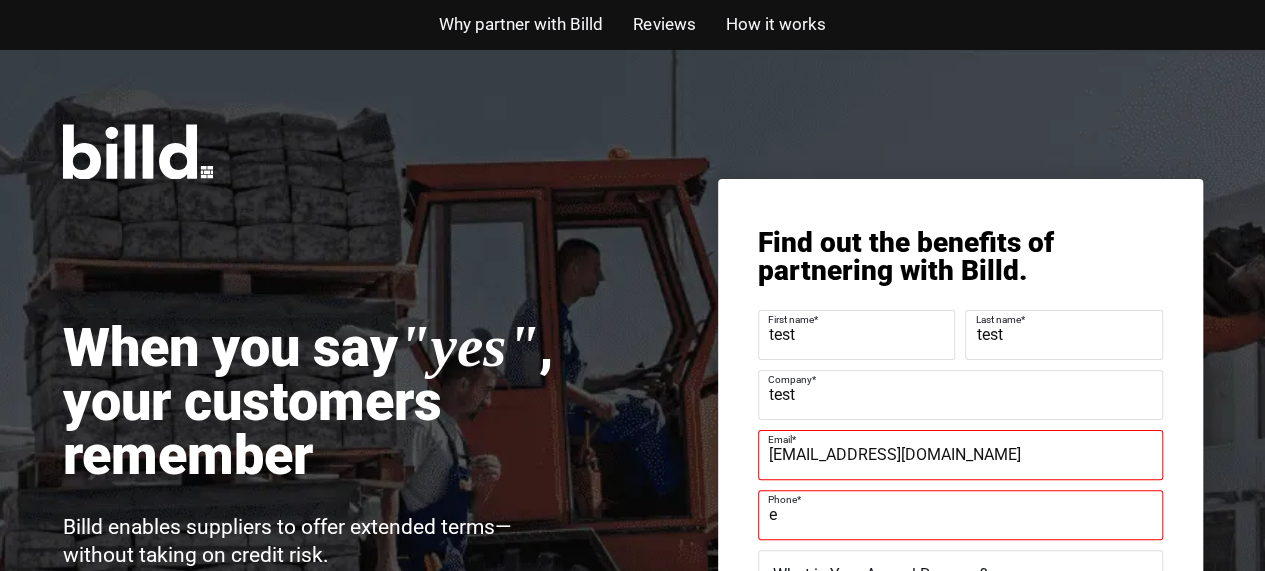 click on "Phone *" at bounding box center (958, 499) 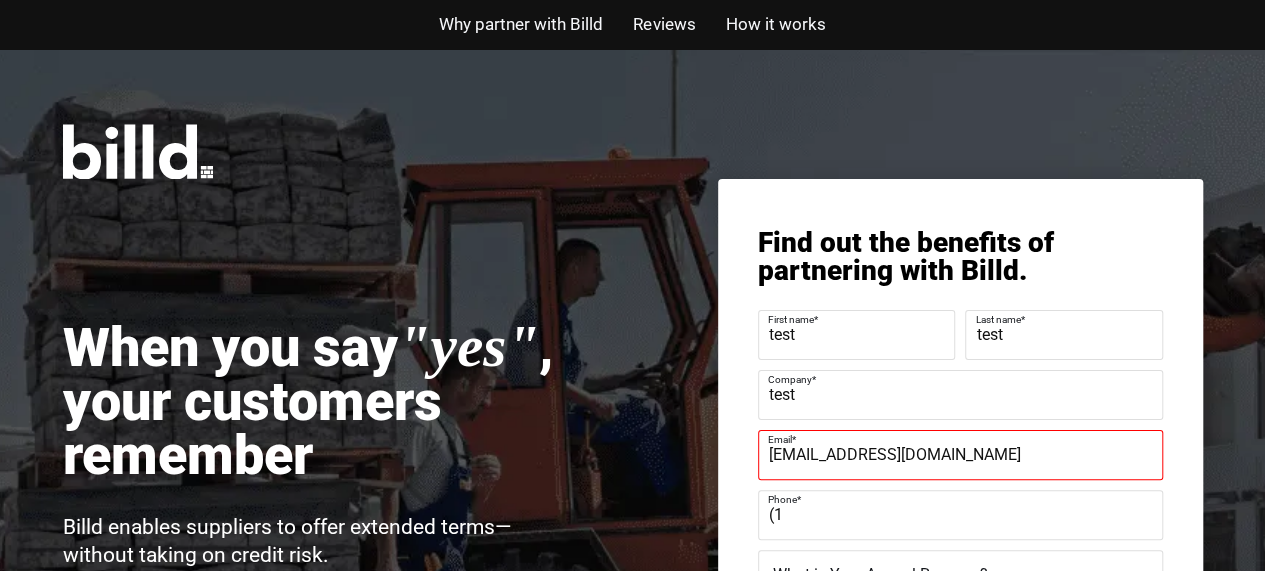 type on "(" 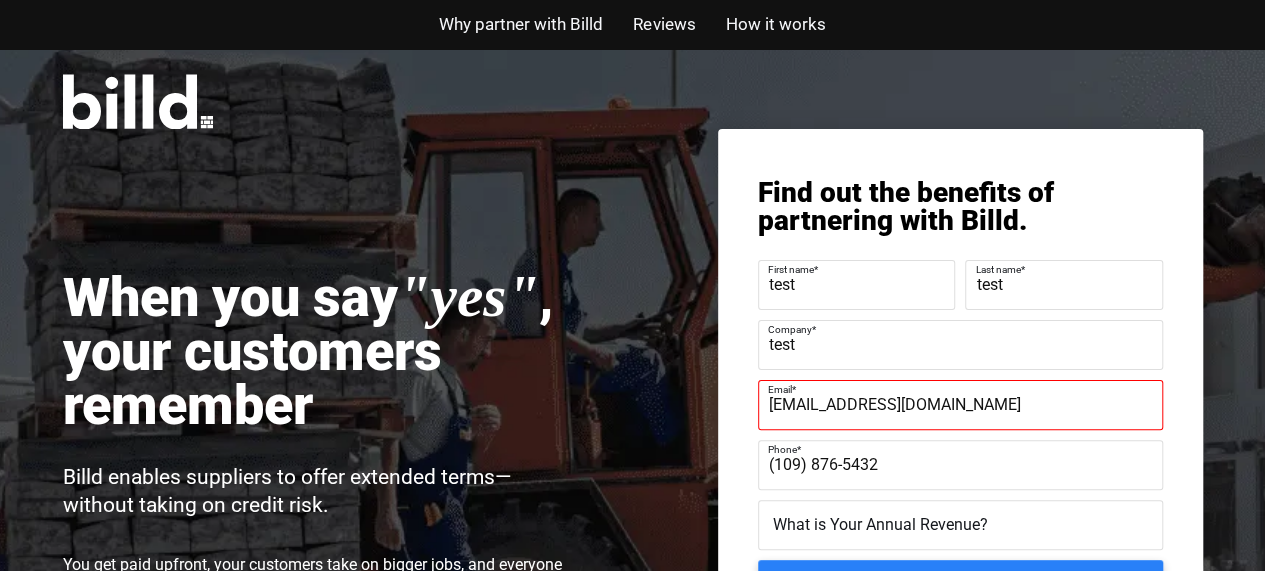 scroll, scrollTop: 200, scrollLeft: 0, axis: vertical 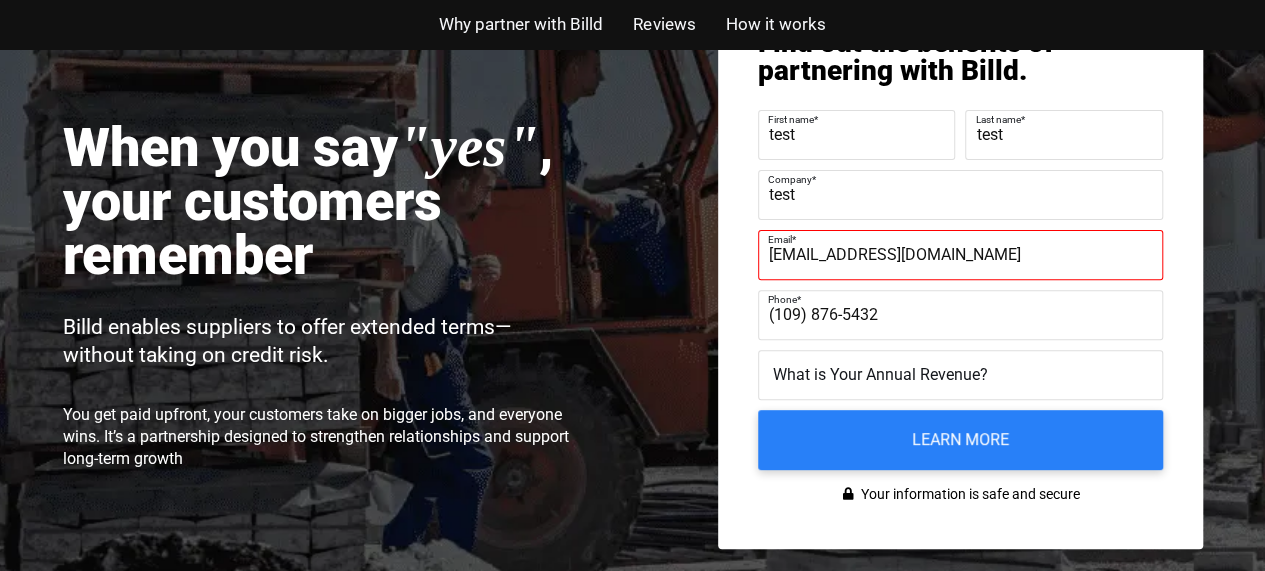type on "(109) 876-5432" 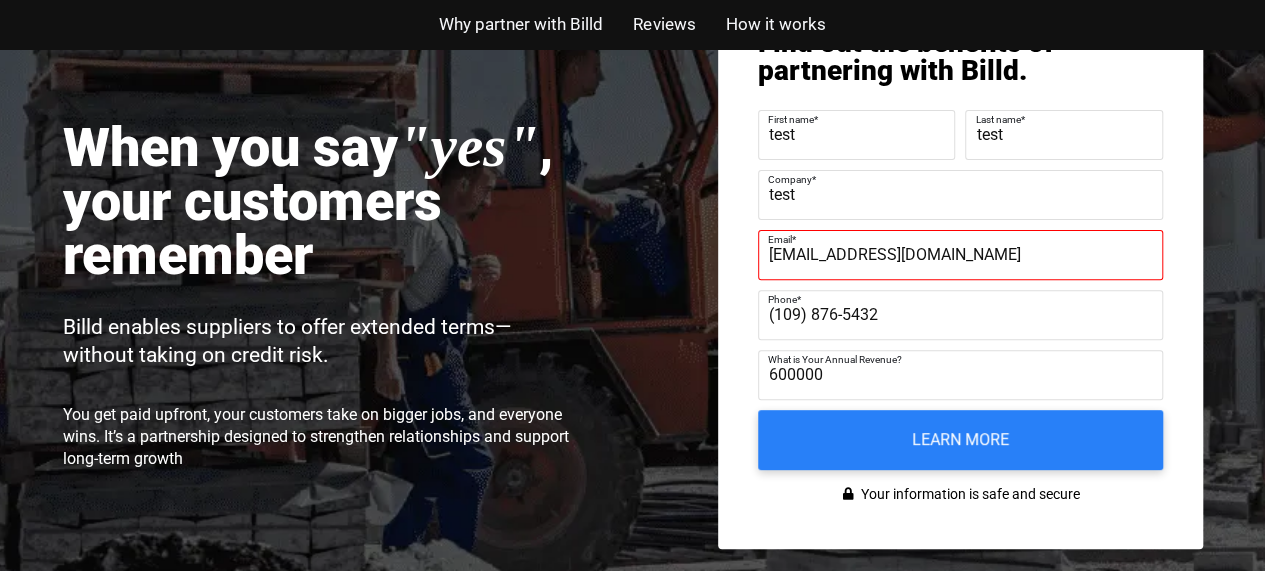 drag, startPoint x: 854, startPoint y: 375, endPoint x: 702, endPoint y: 385, distance: 152.3286 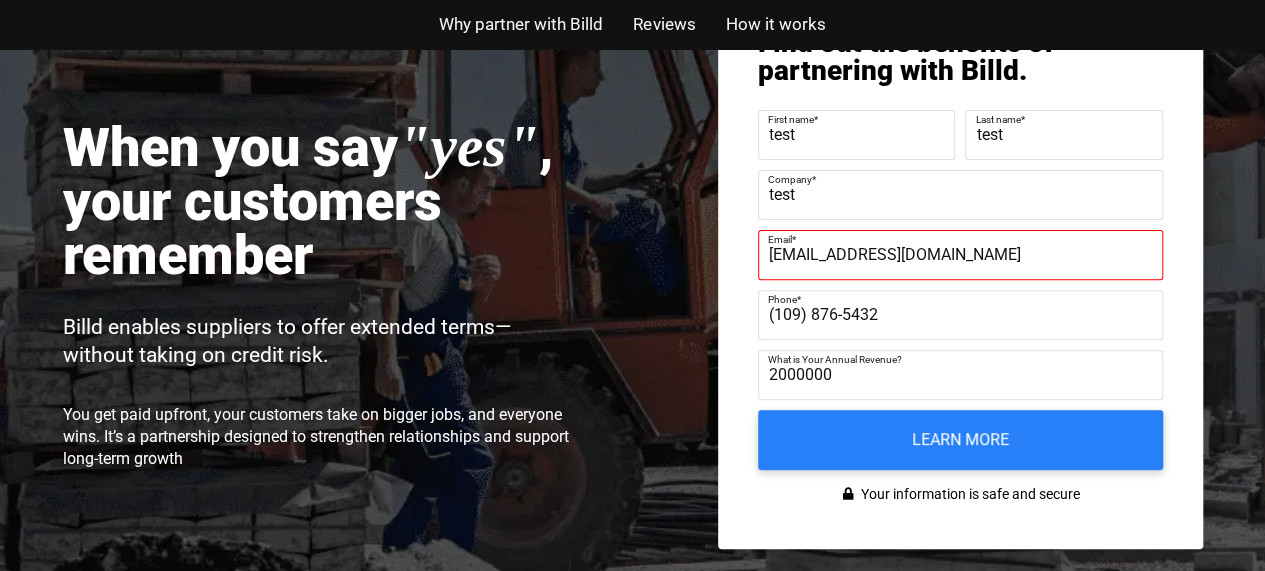 type on "2000000" 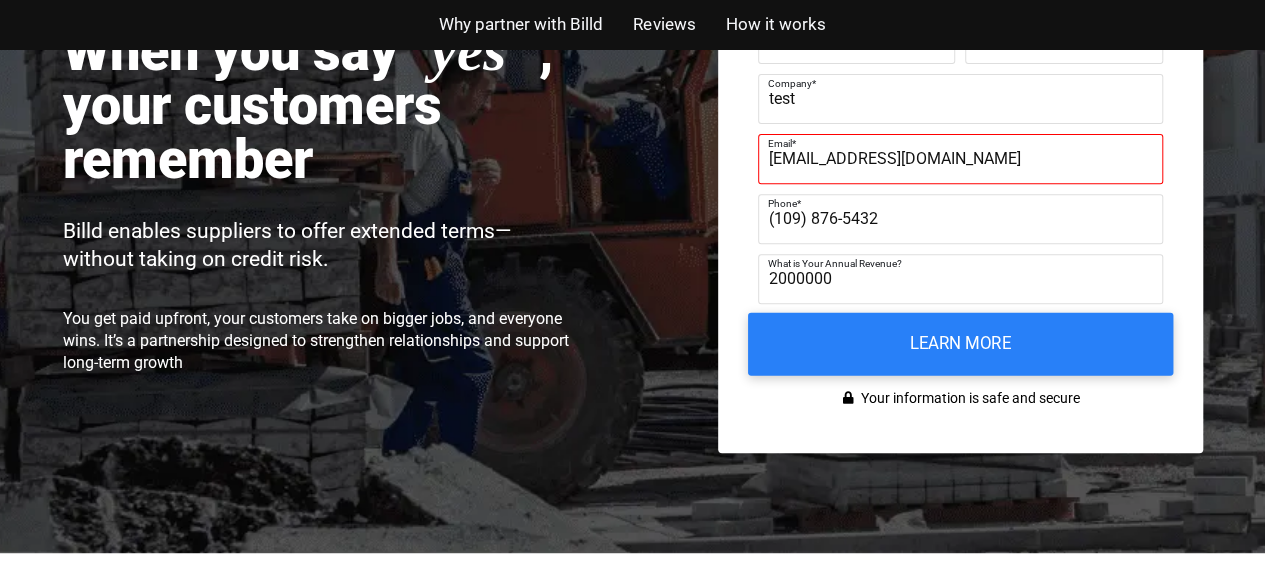 scroll, scrollTop: 200, scrollLeft: 0, axis: vertical 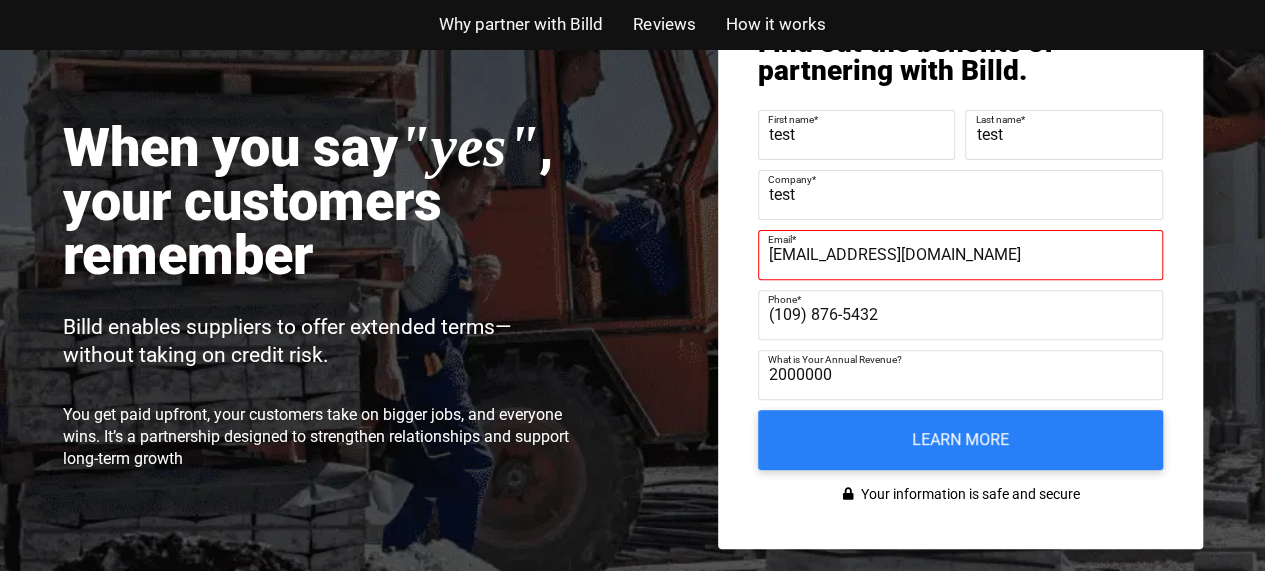 click on "test@test.com" at bounding box center [960, 255] 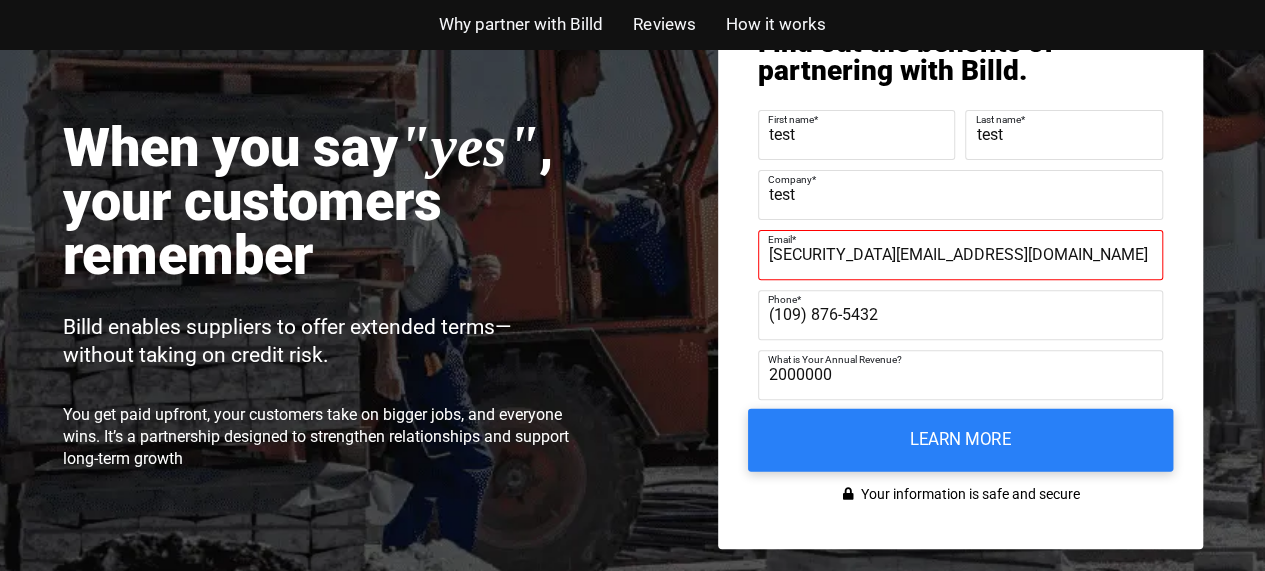 click on "Learn more" at bounding box center (960, 439) 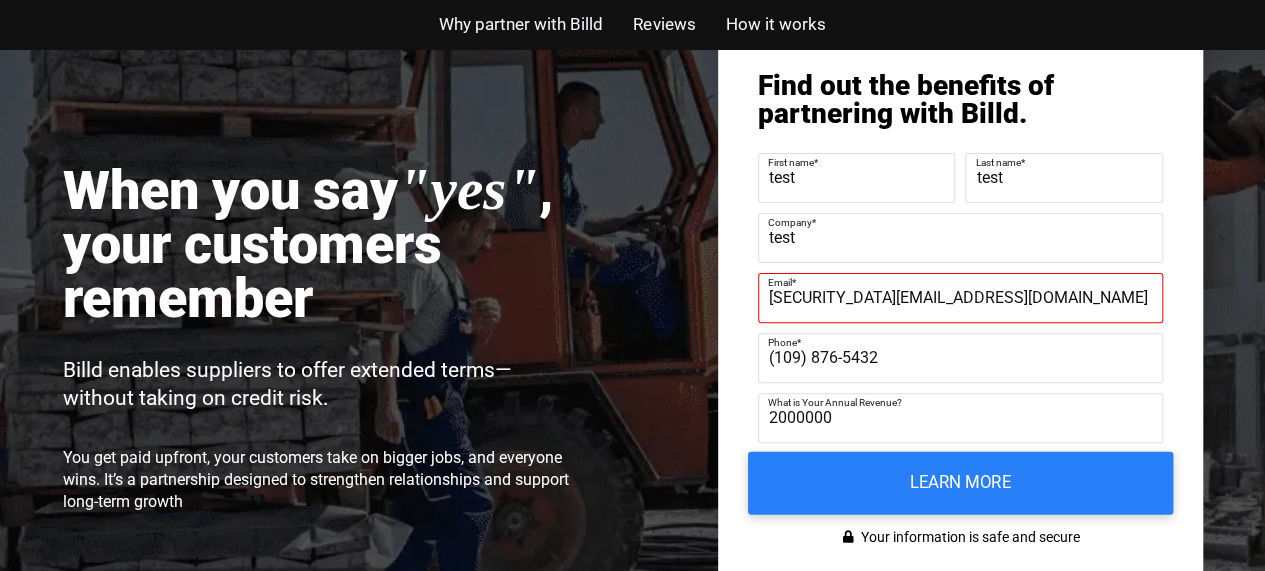 scroll, scrollTop: 400, scrollLeft: 0, axis: vertical 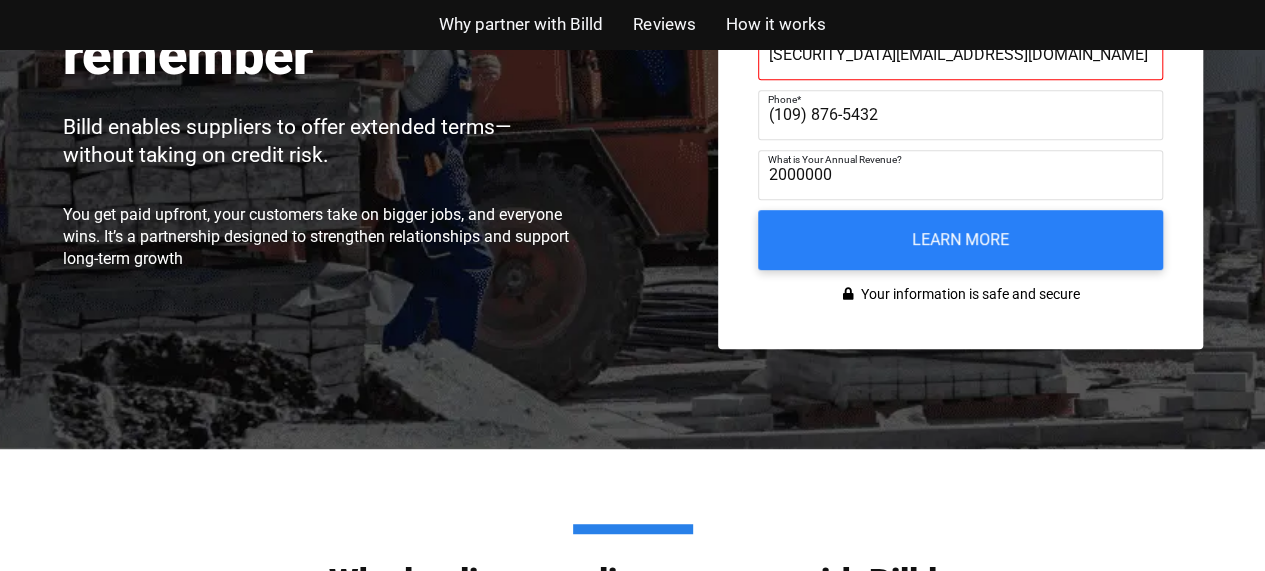 click on "(109) 876-5432" at bounding box center [960, 115] 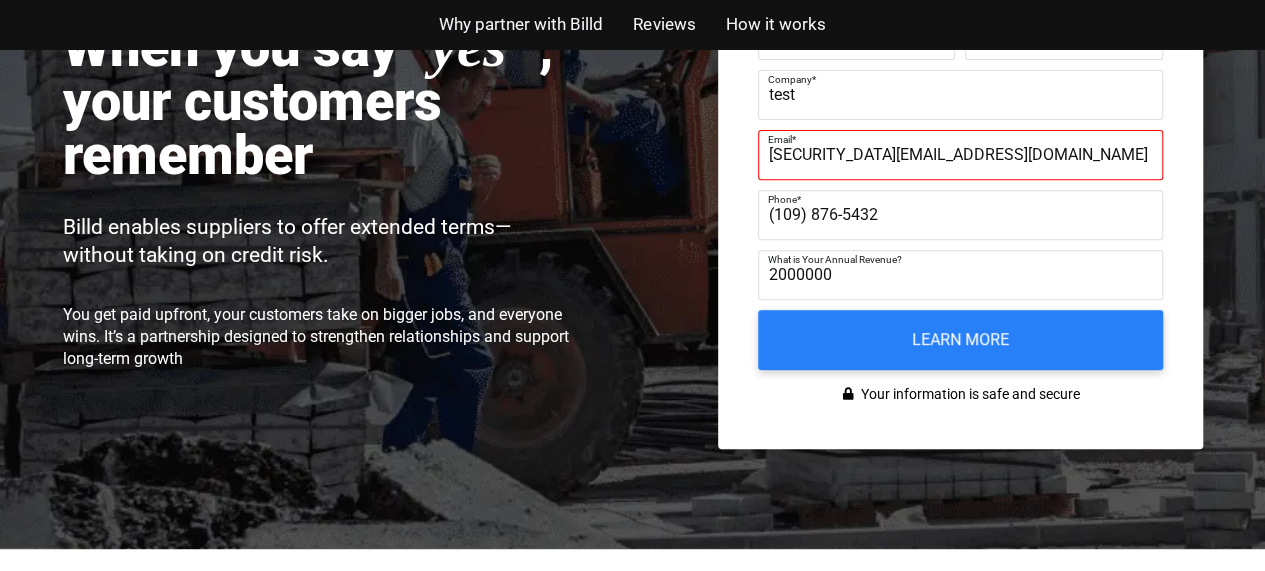 scroll, scrollTop: 100, scrollLeft: 0, axis: vertical 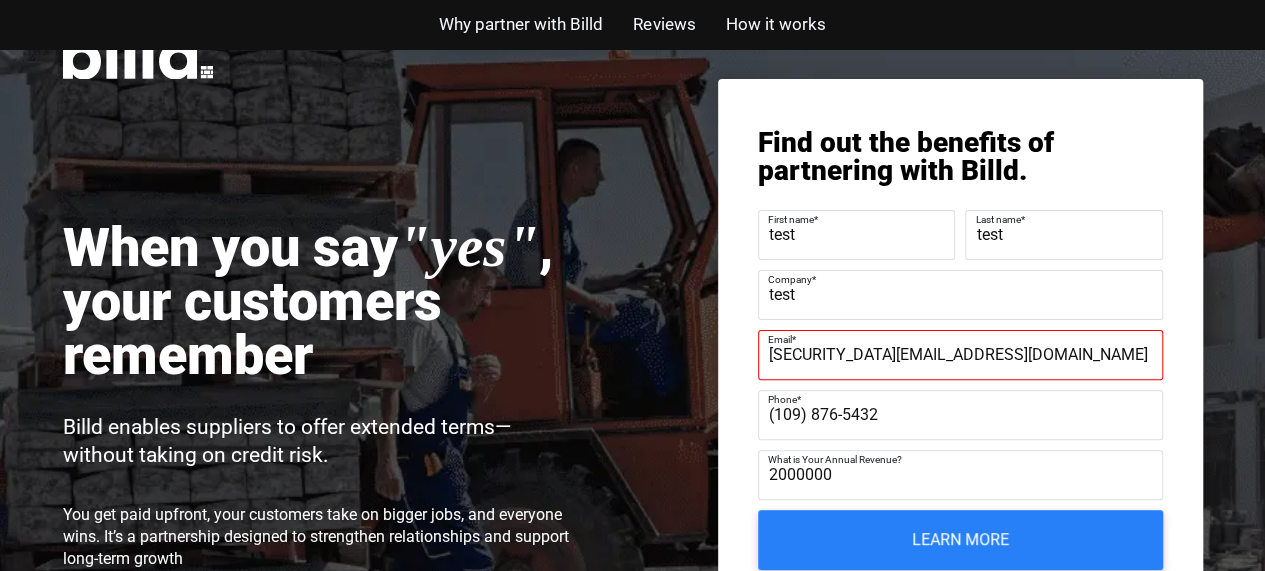 click on "Email *" at bounding box center (958, 339) 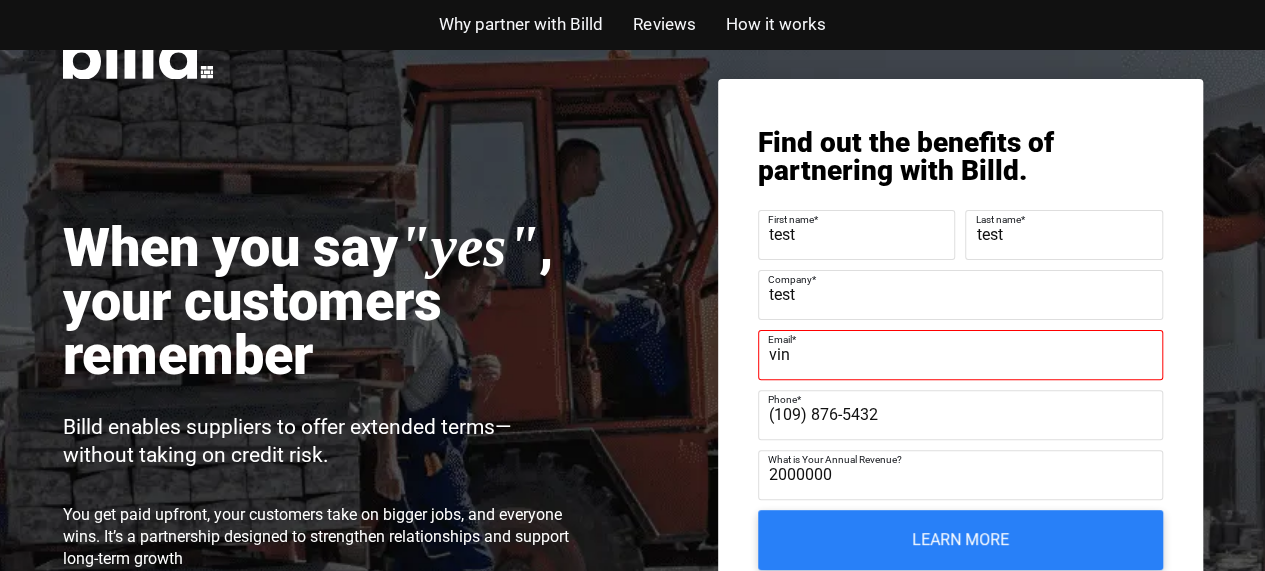 type on "vinrm.ph@gmail.com" 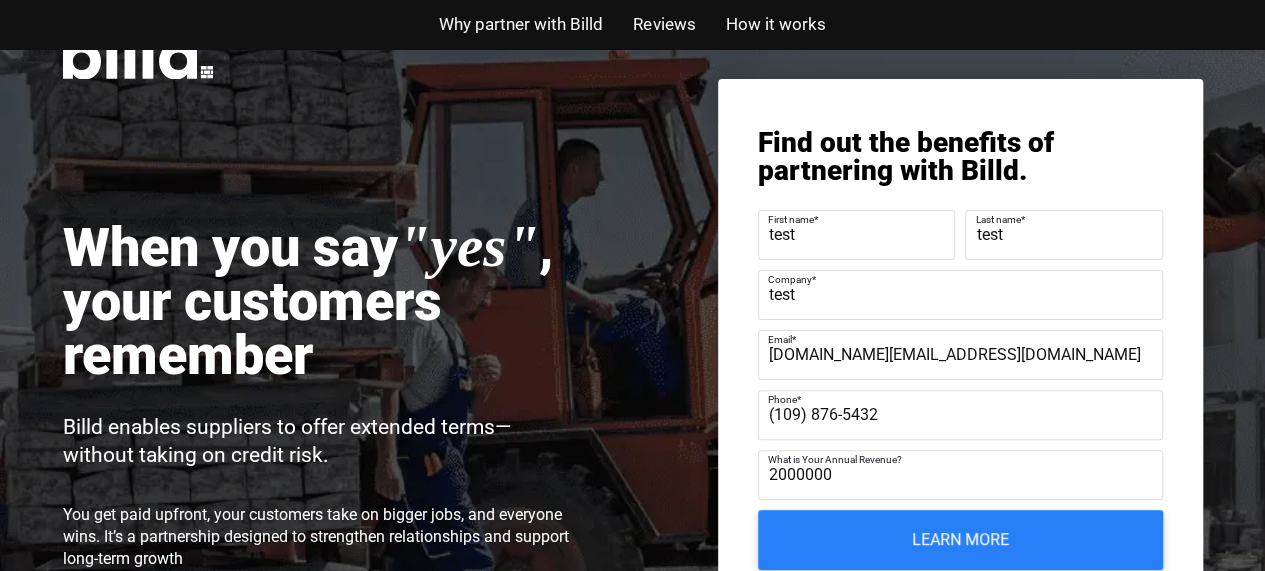 type on "(109)876-5432" 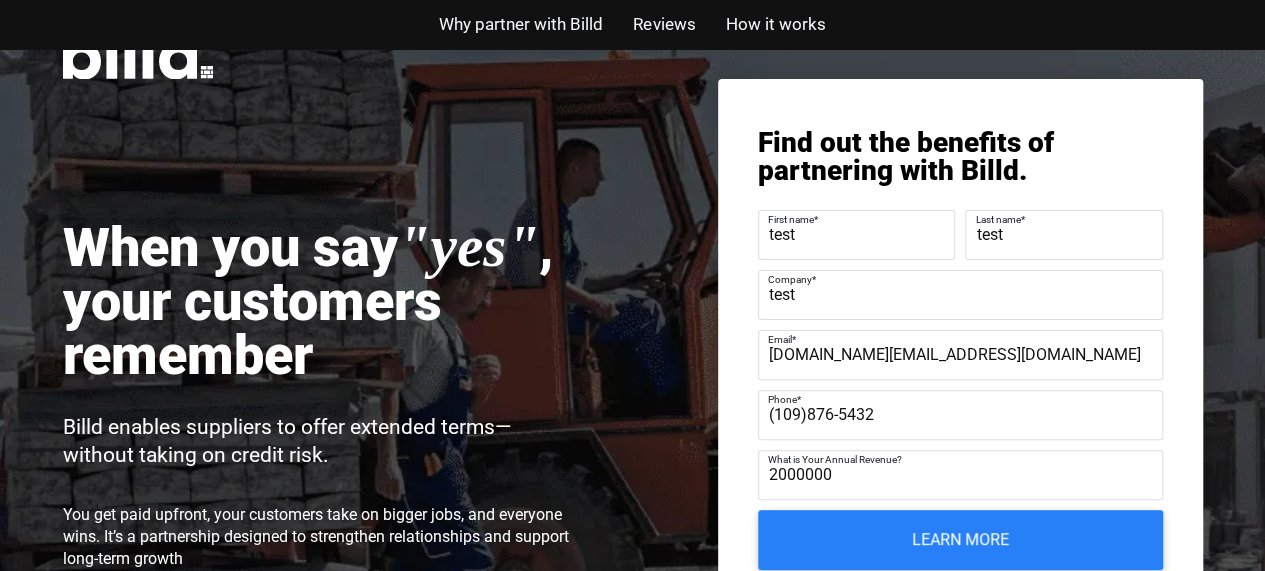 click on "(109)876-5432" at bounding box center (960, 415) 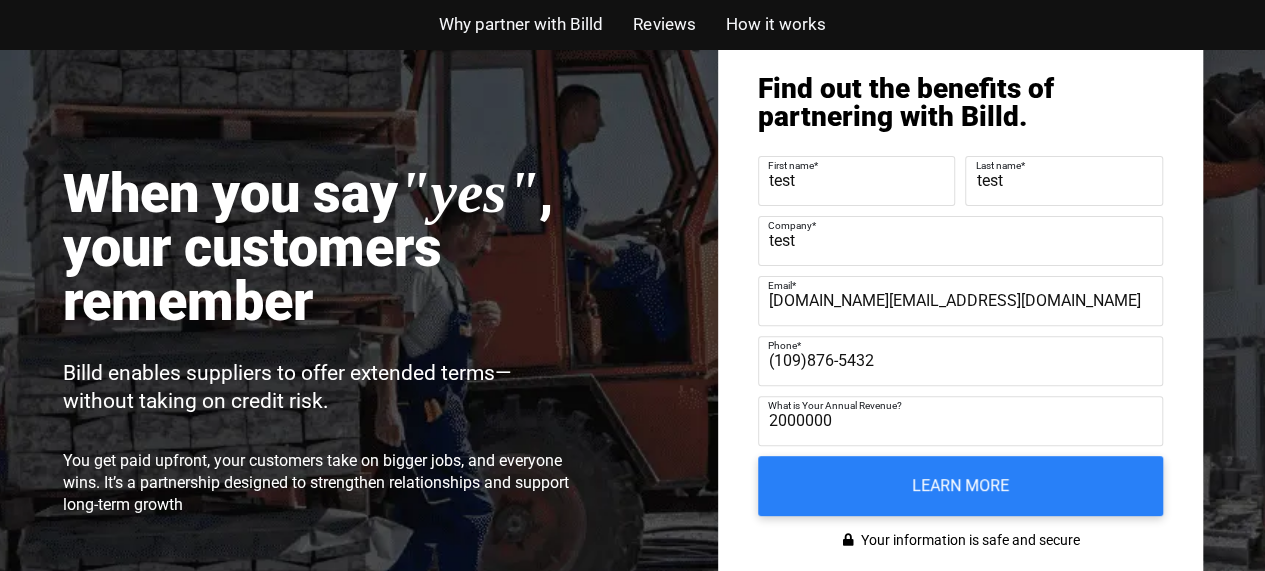 scroll, scrollTop: 200, scrollLeft: 0, axis: vertical 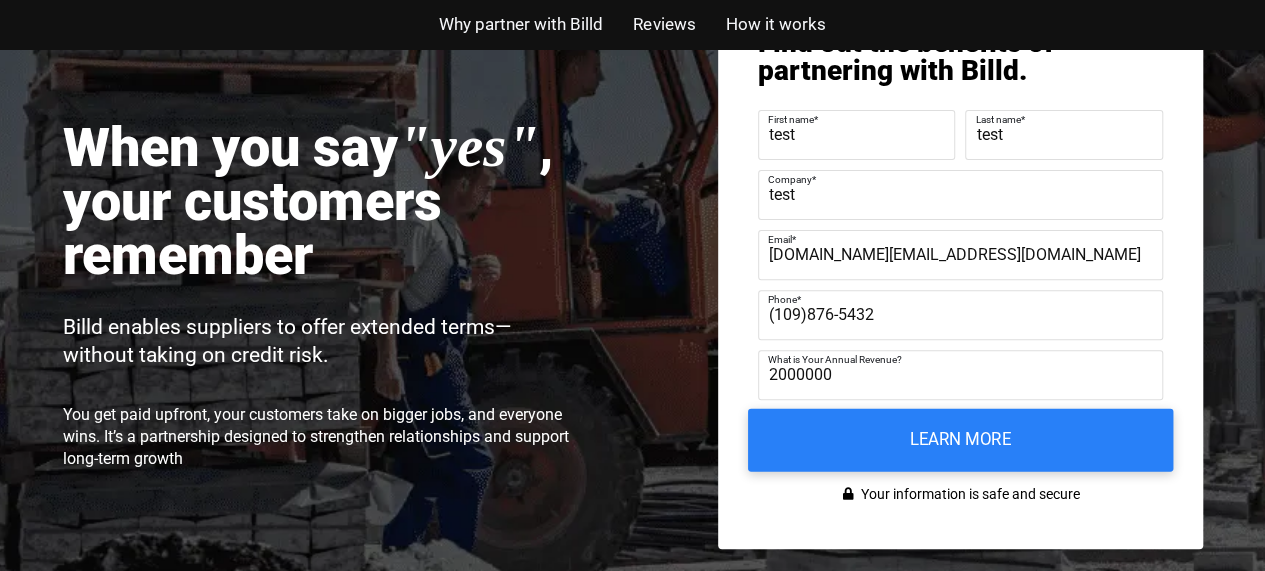 click on "Learn more" at bounding box center (960, 439) 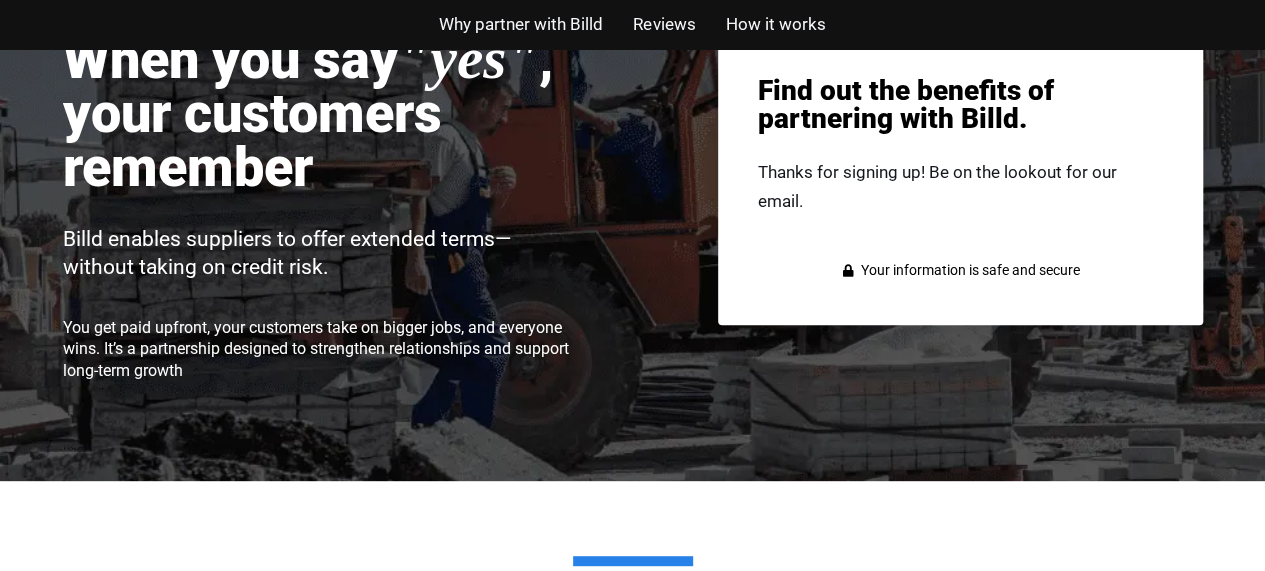 scroll, scrollTop: 100, scrollLeft: 0, axis: vertical 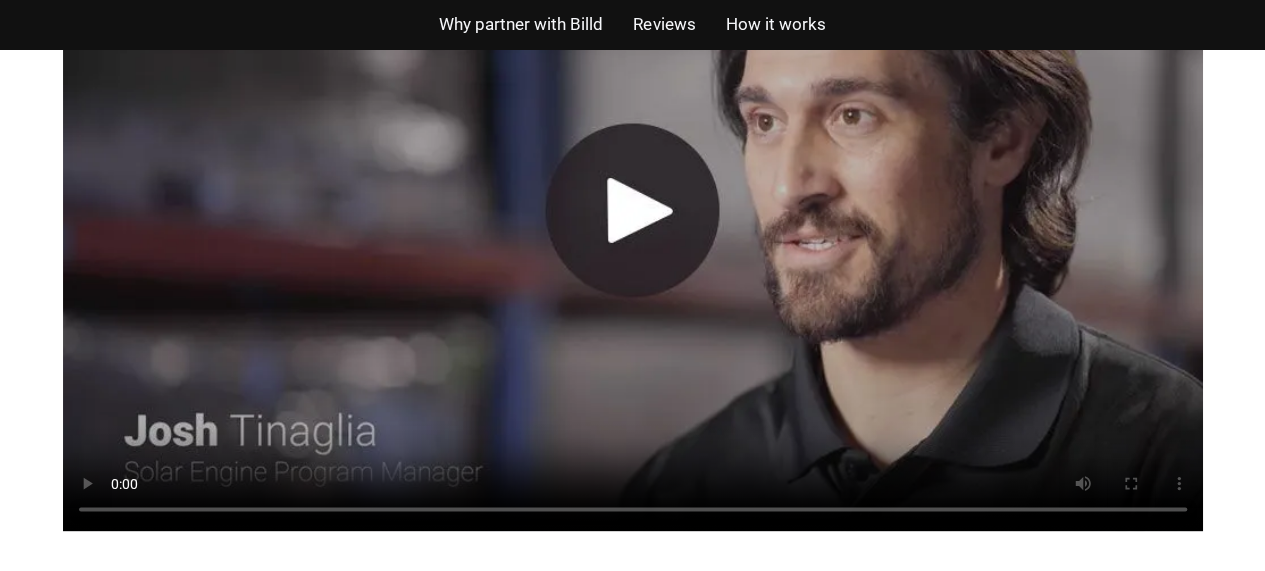 click at bounding box center (633, 210) 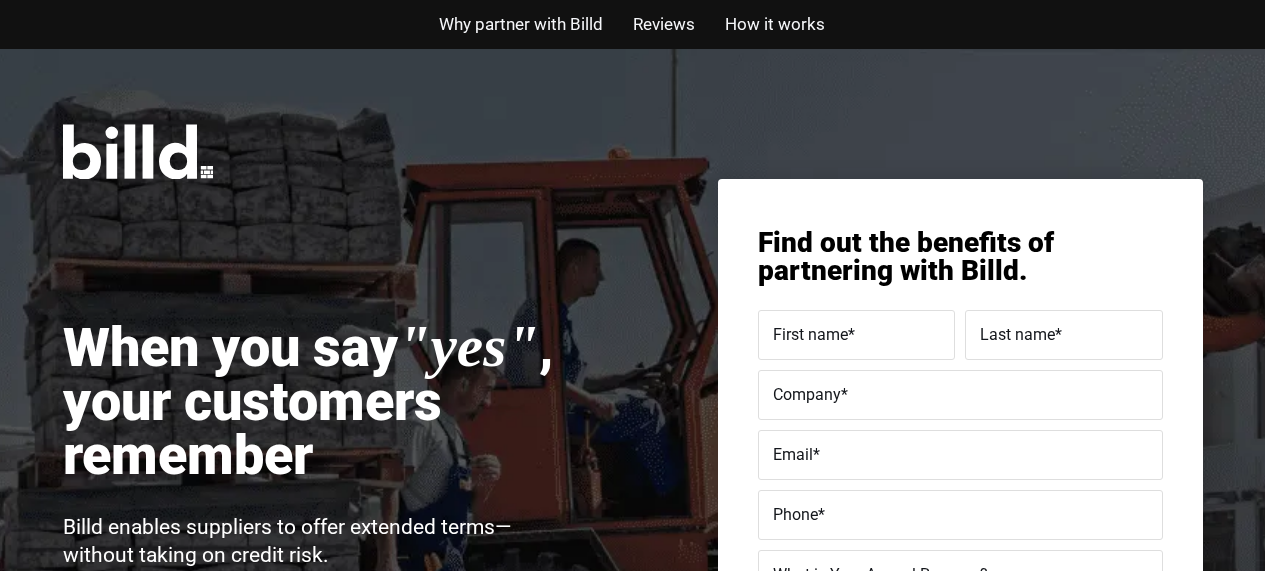 scroll, scrollTop: 2140, scrollLeft: 0, axis: vertical 